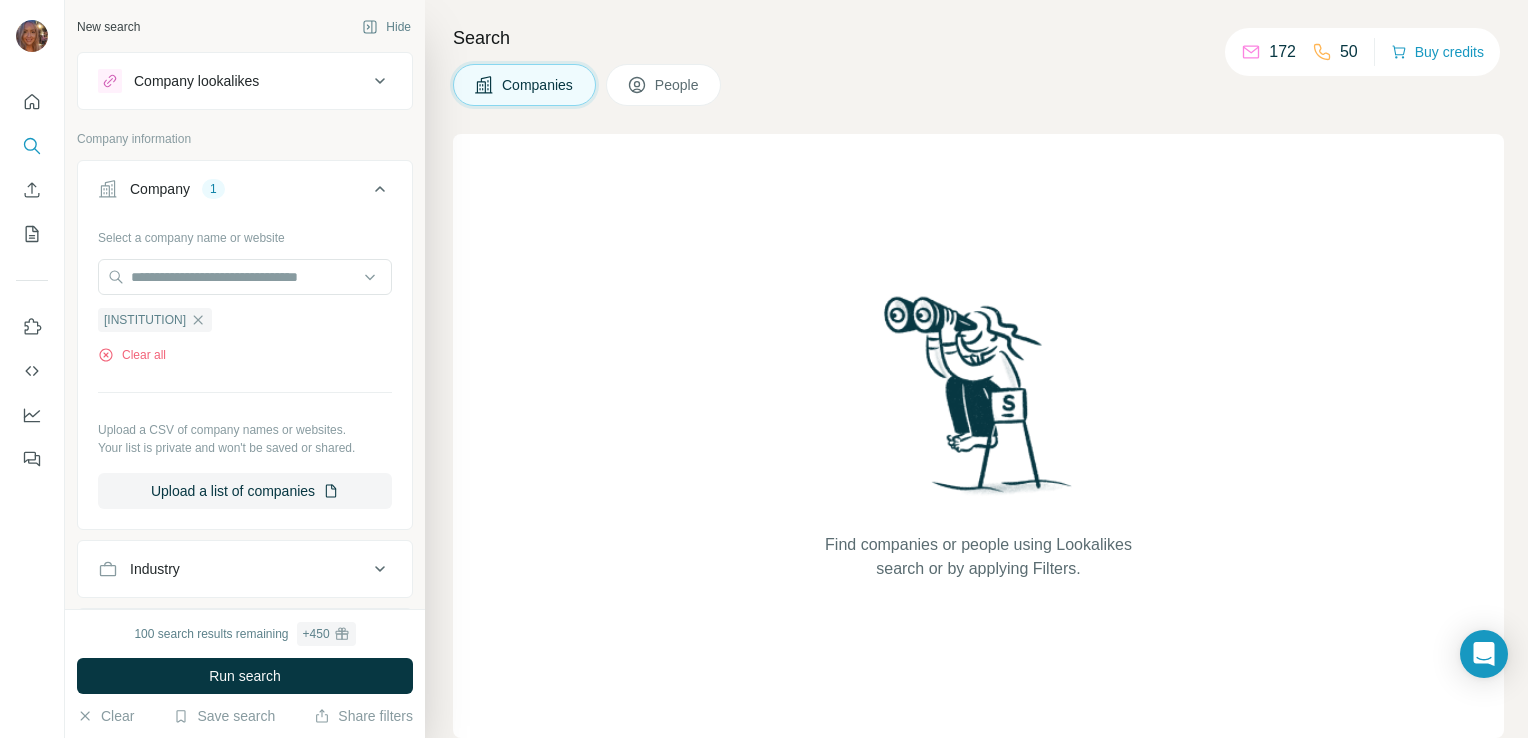 scroll, scrollTop: 0, scrollLeft: 0, axis: both 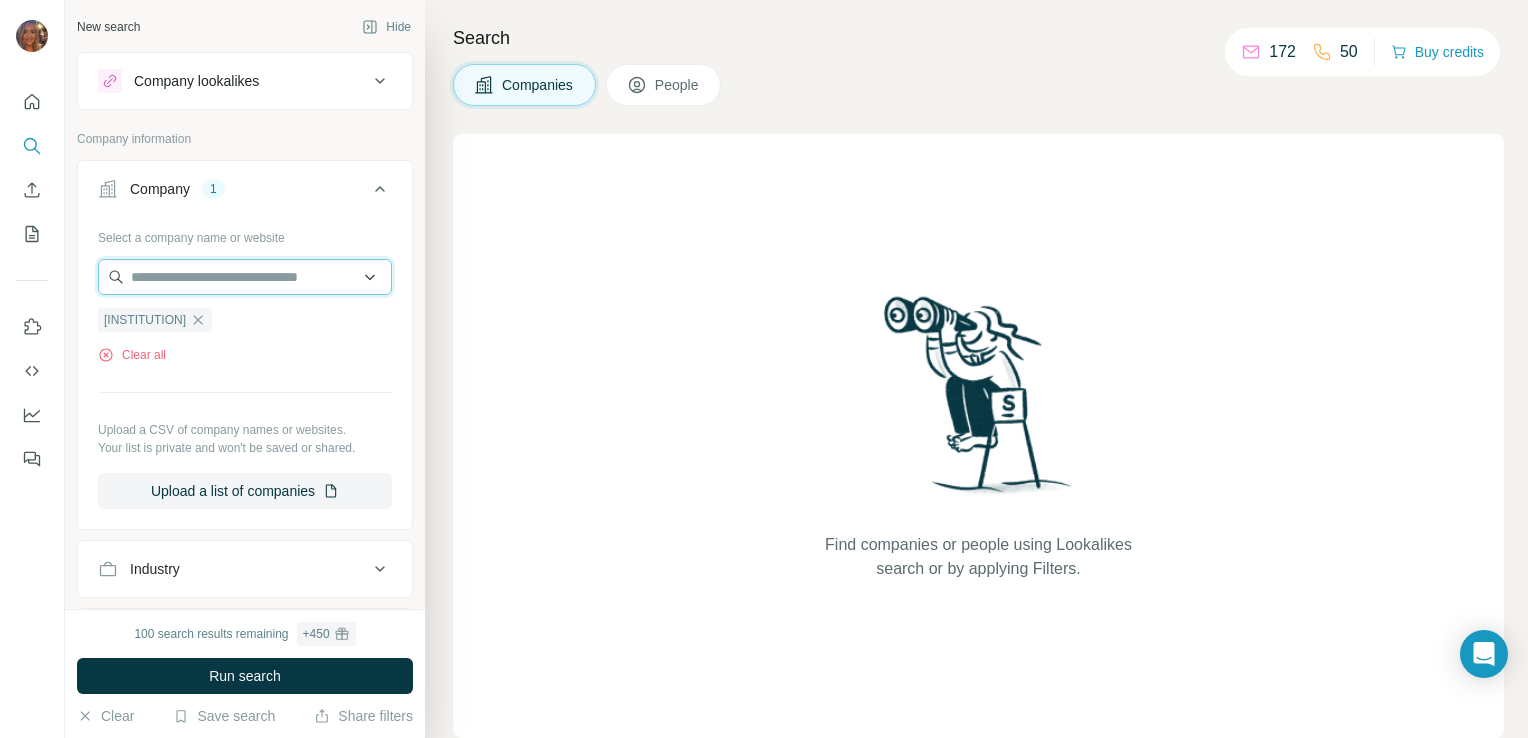 click at bounding box center [245, 277] 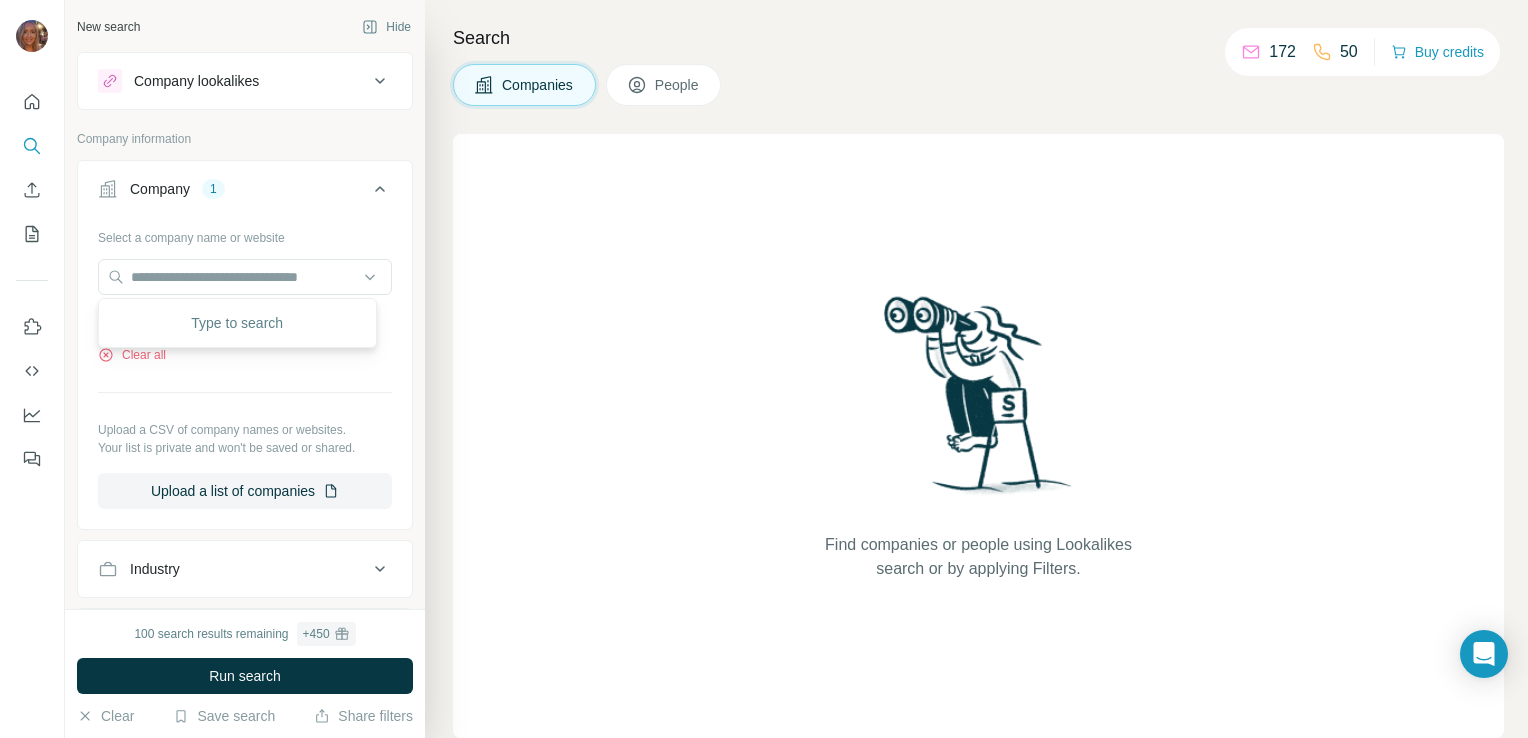 click on "Clear all" at bounding box center [245, 355] 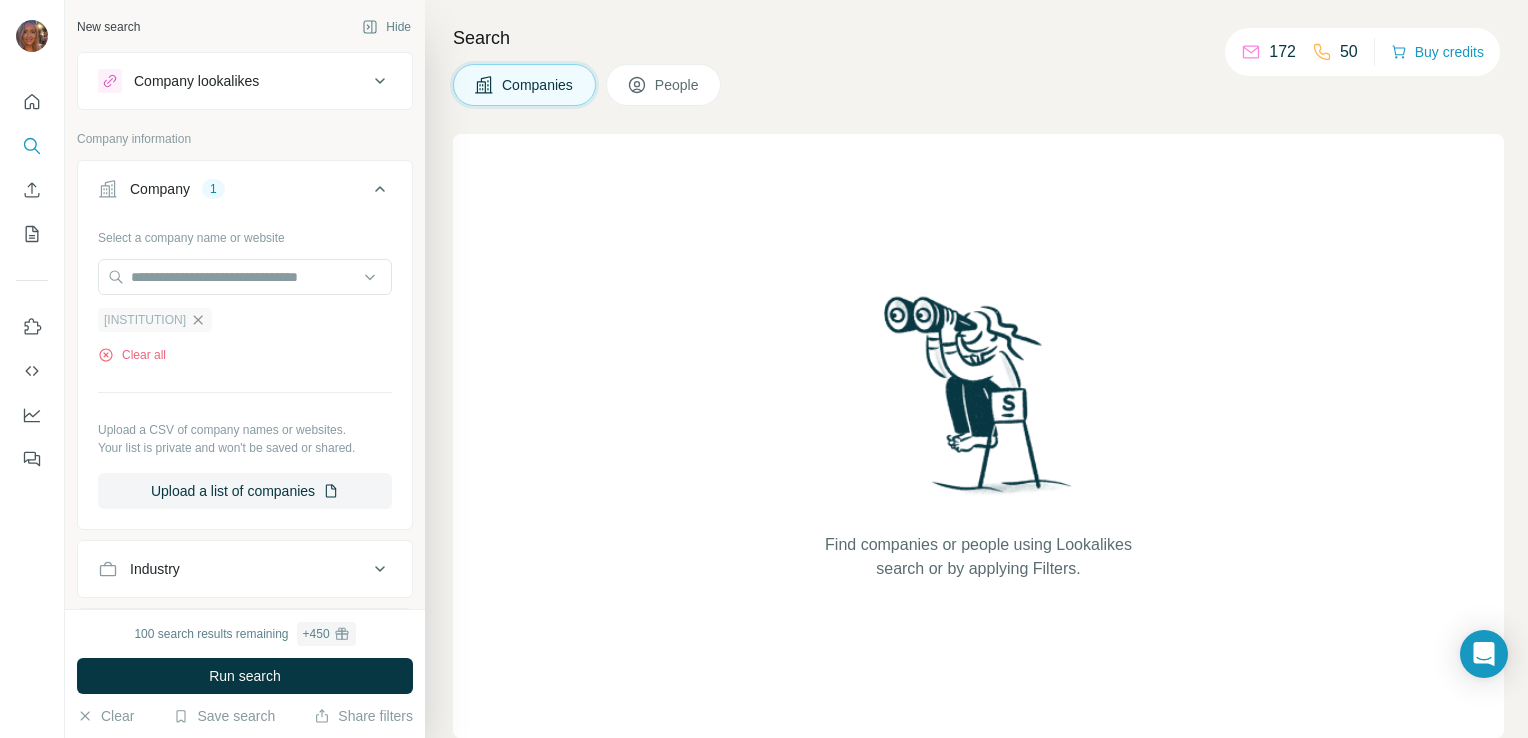 click 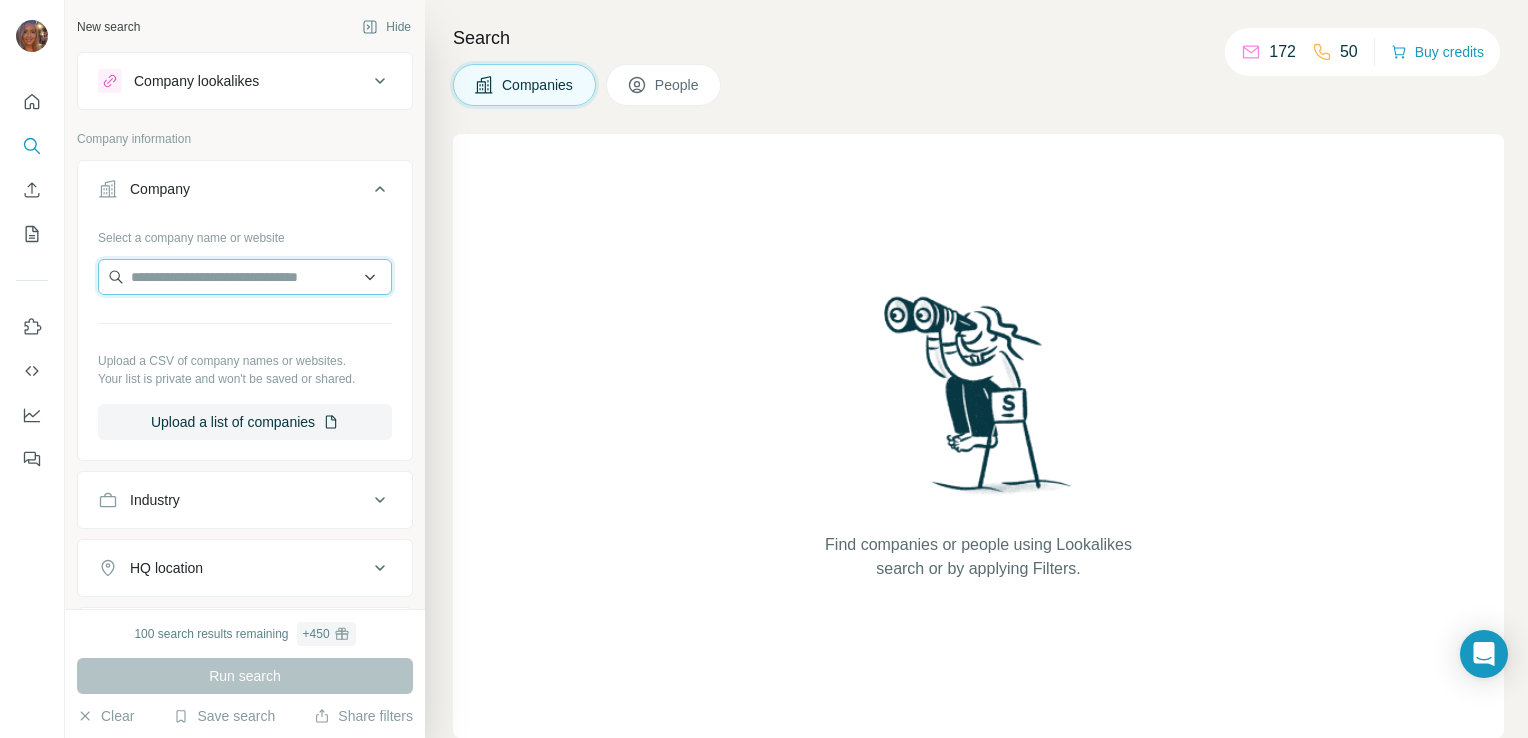 click at bounding box center (245, 277) 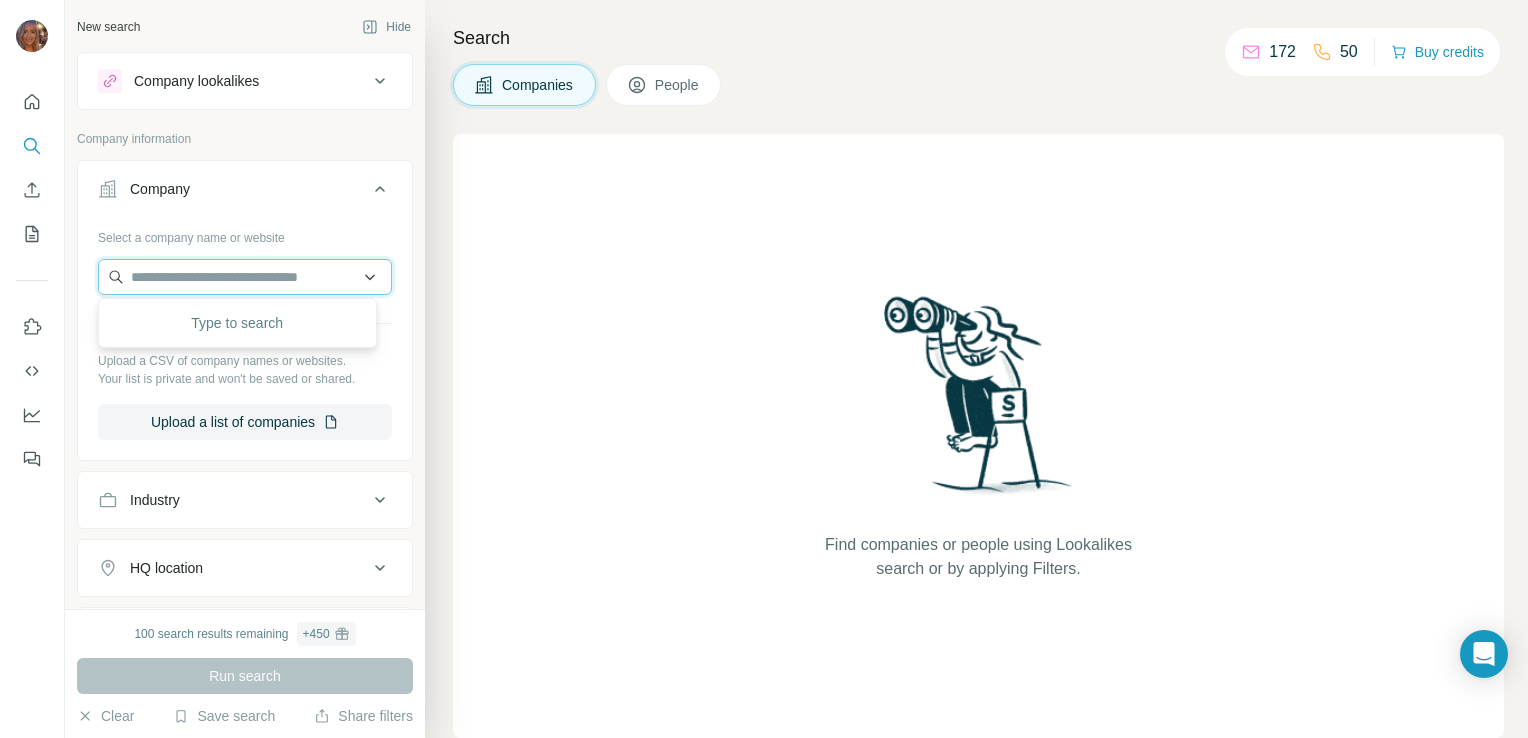 paste on "**********" 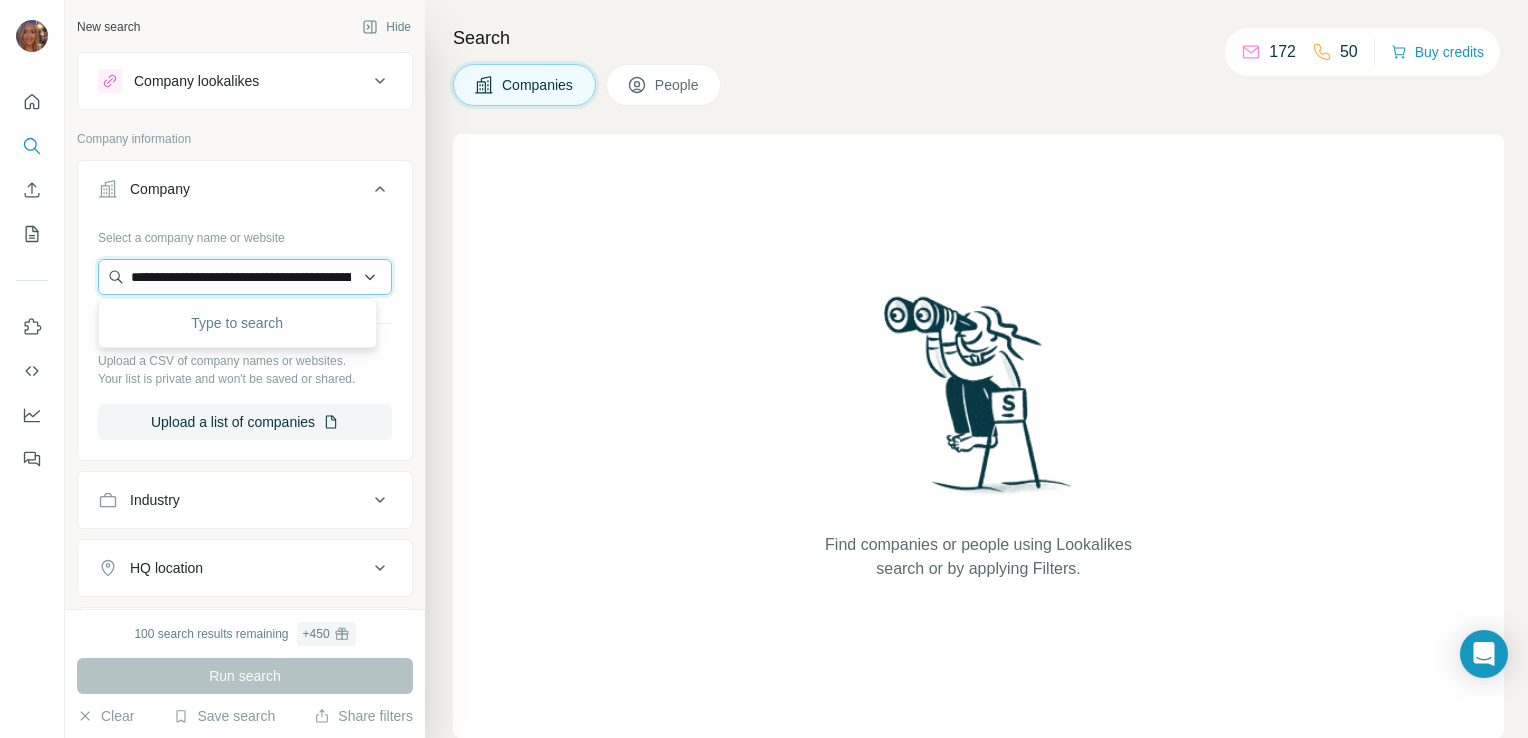 scroll, scrollTop: 0, scrollLeft: 180, axis: horizontal 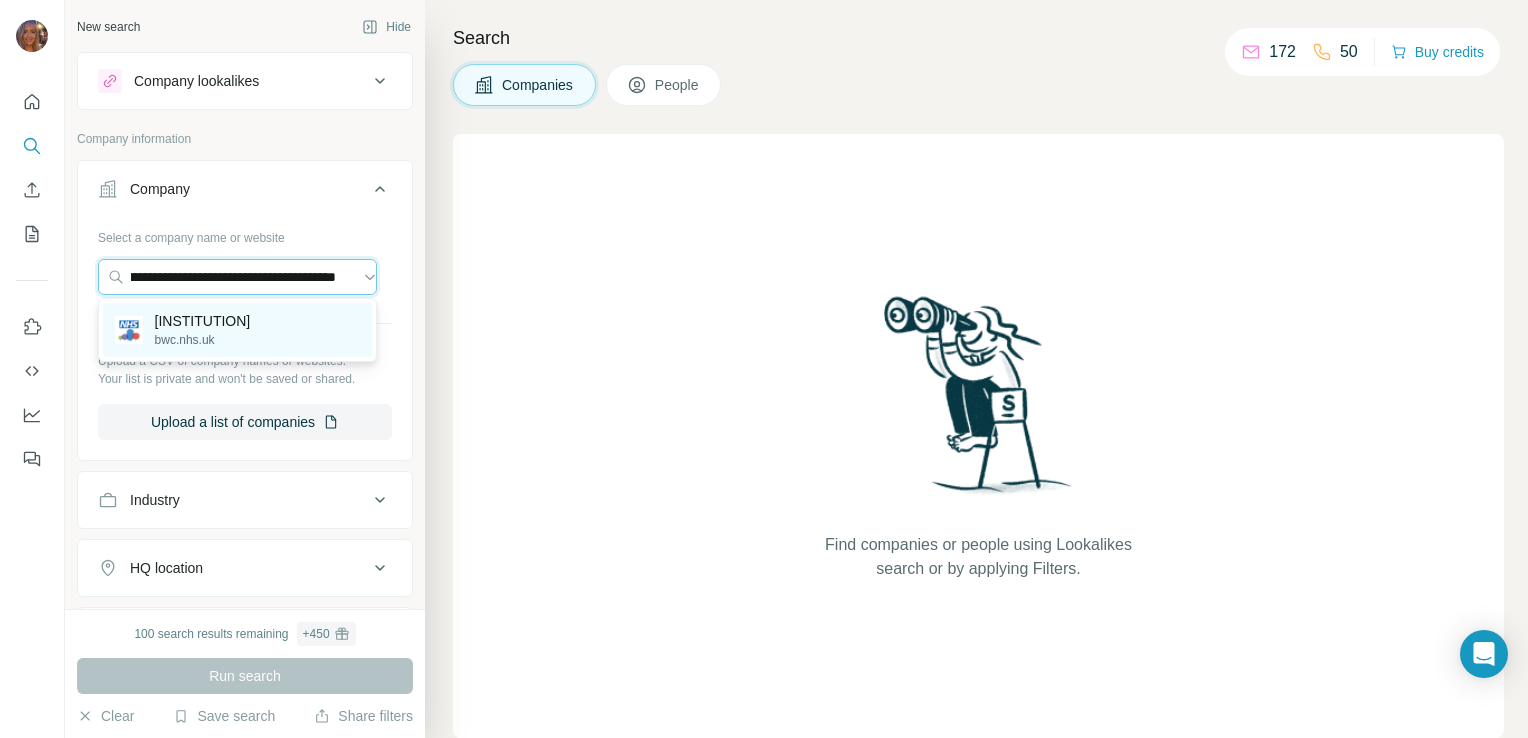 type on "**********" 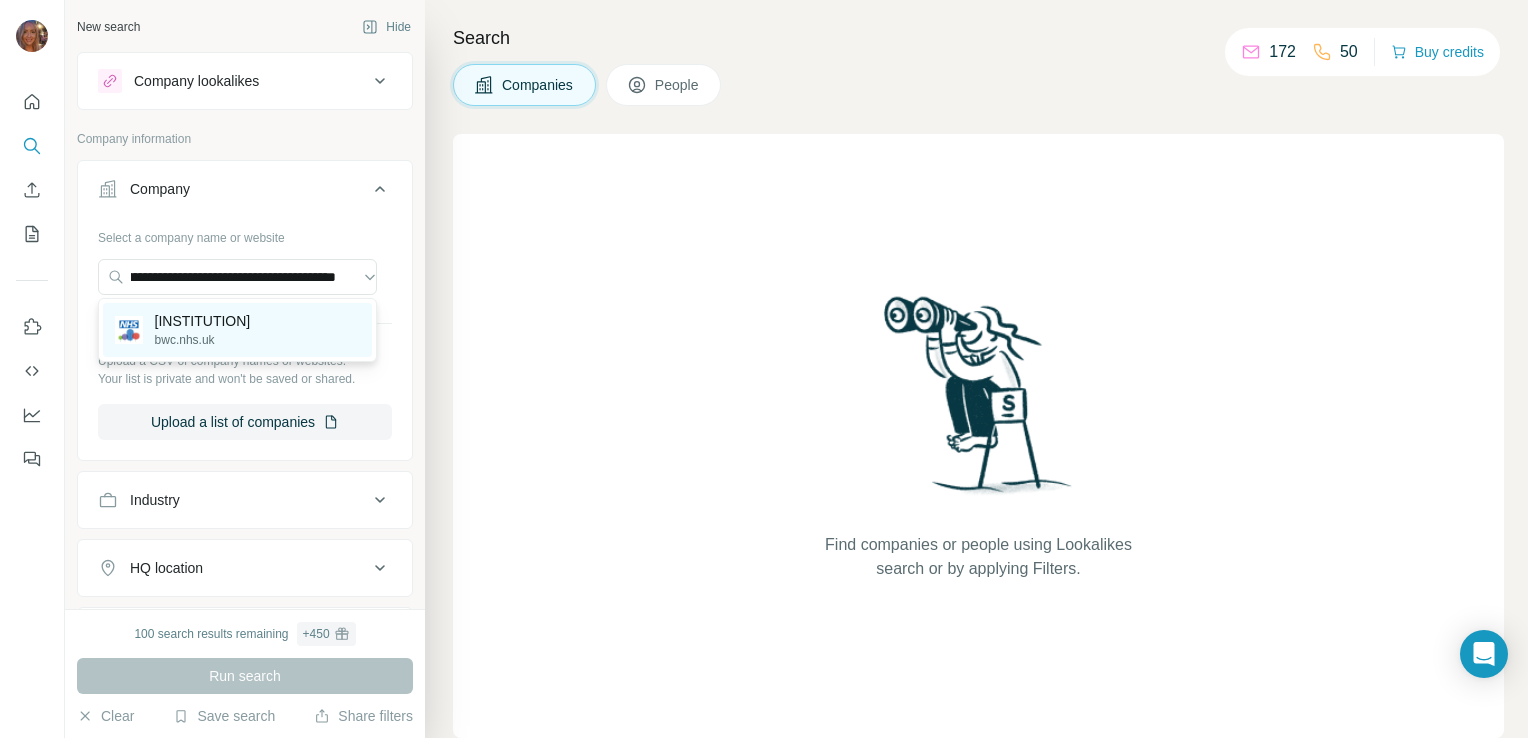 click on "[INSTITUTION]" at bounding box center (203, 321) 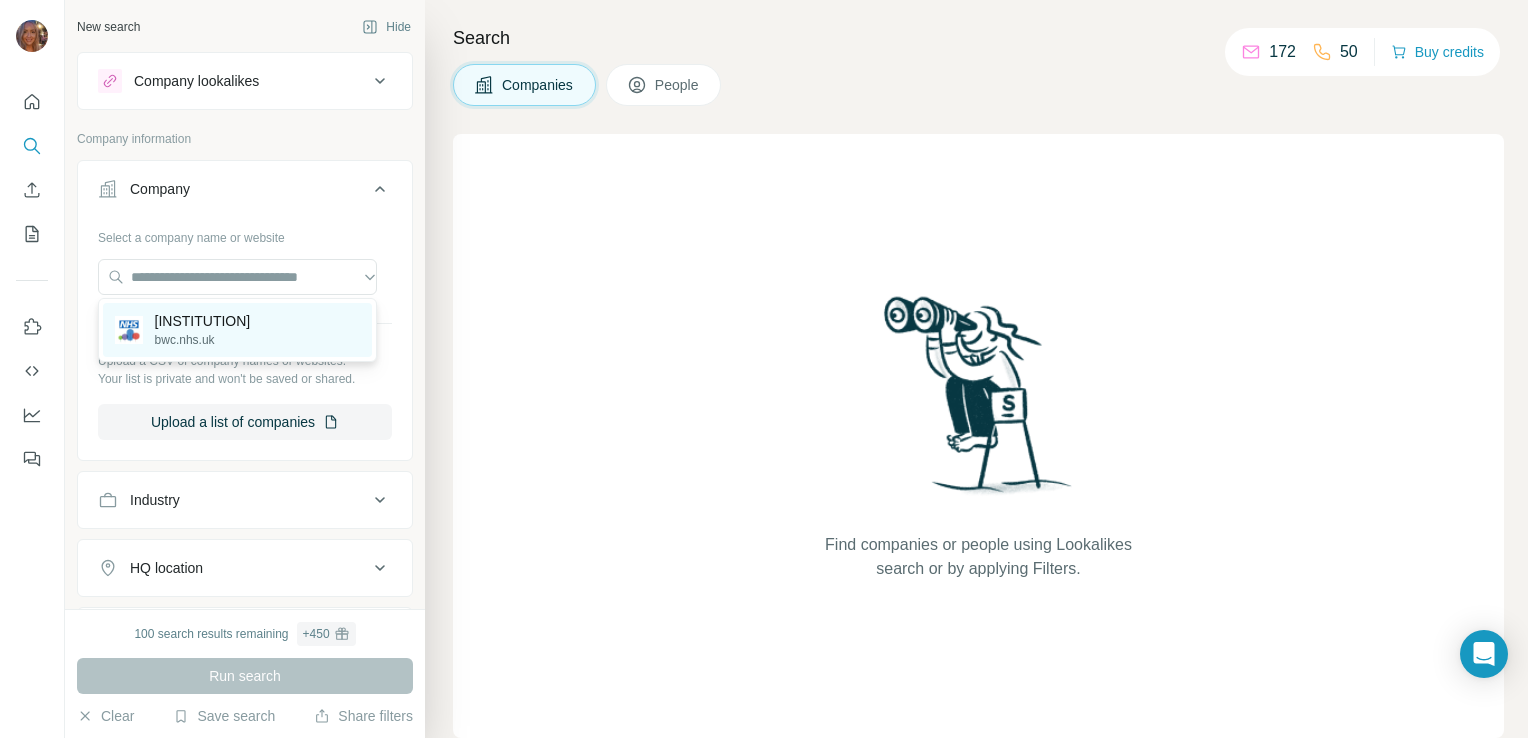 scroll, scrollTop: 0, scrollLeft: 0, axis: both 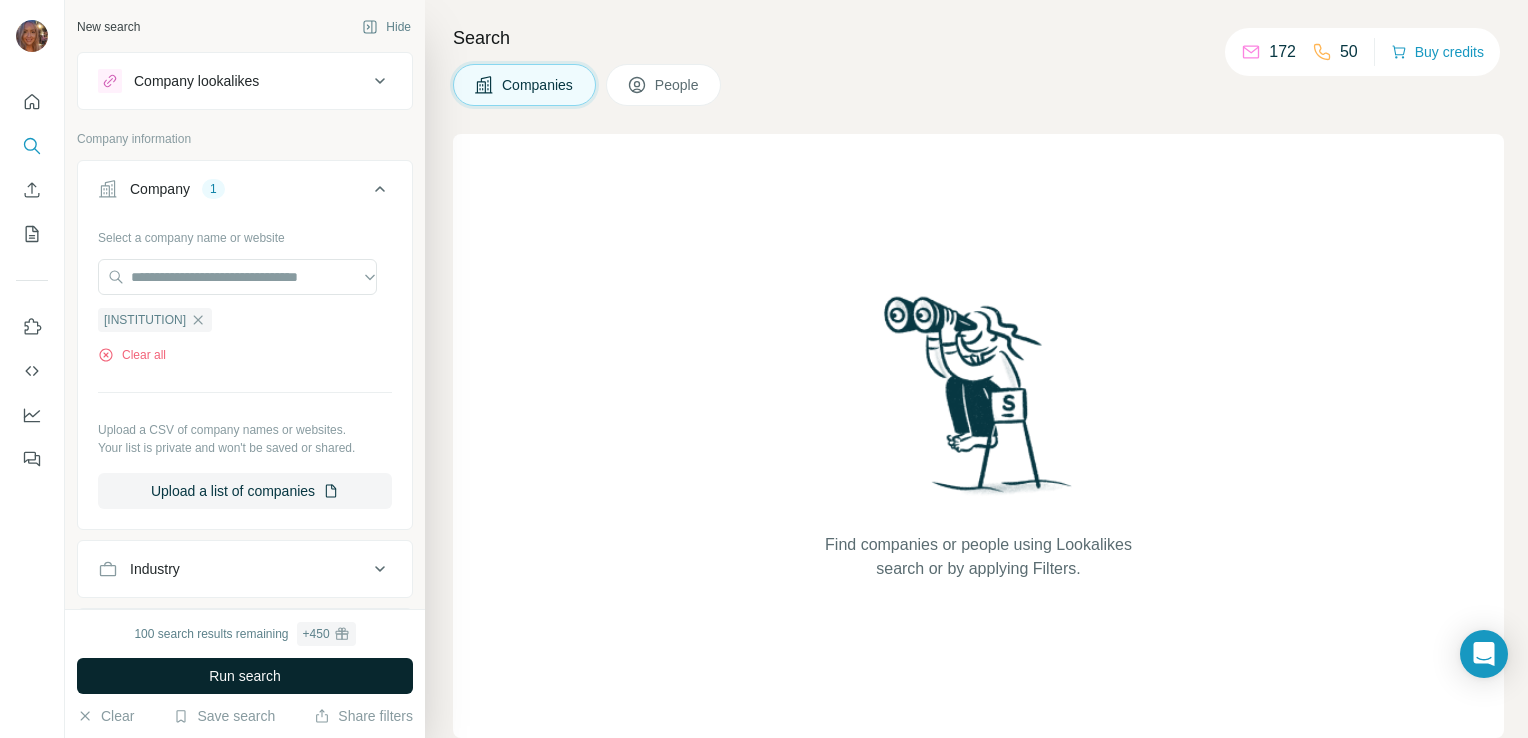 click on "Run search" at bounding box center [245, 676] 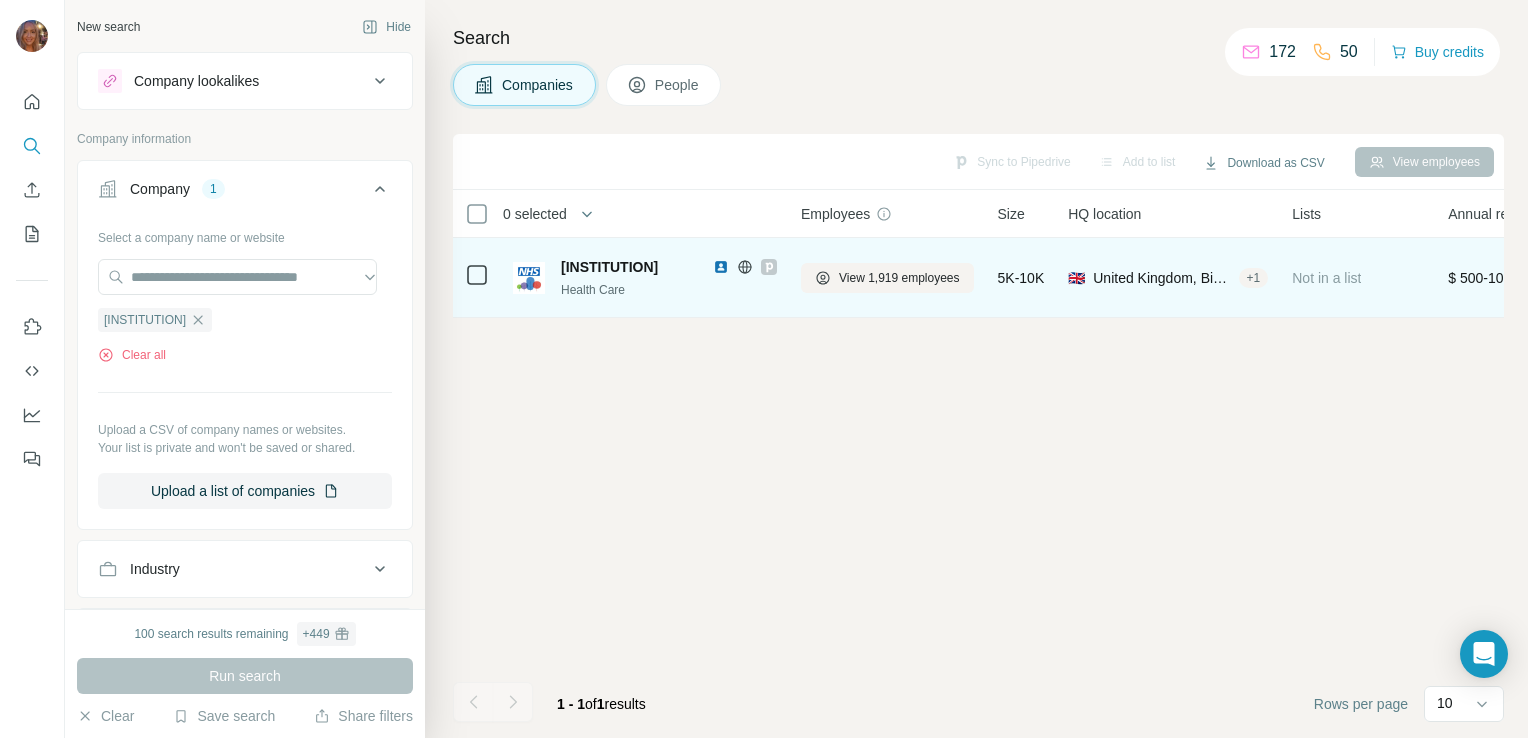 click at bounding box center [529, 278] 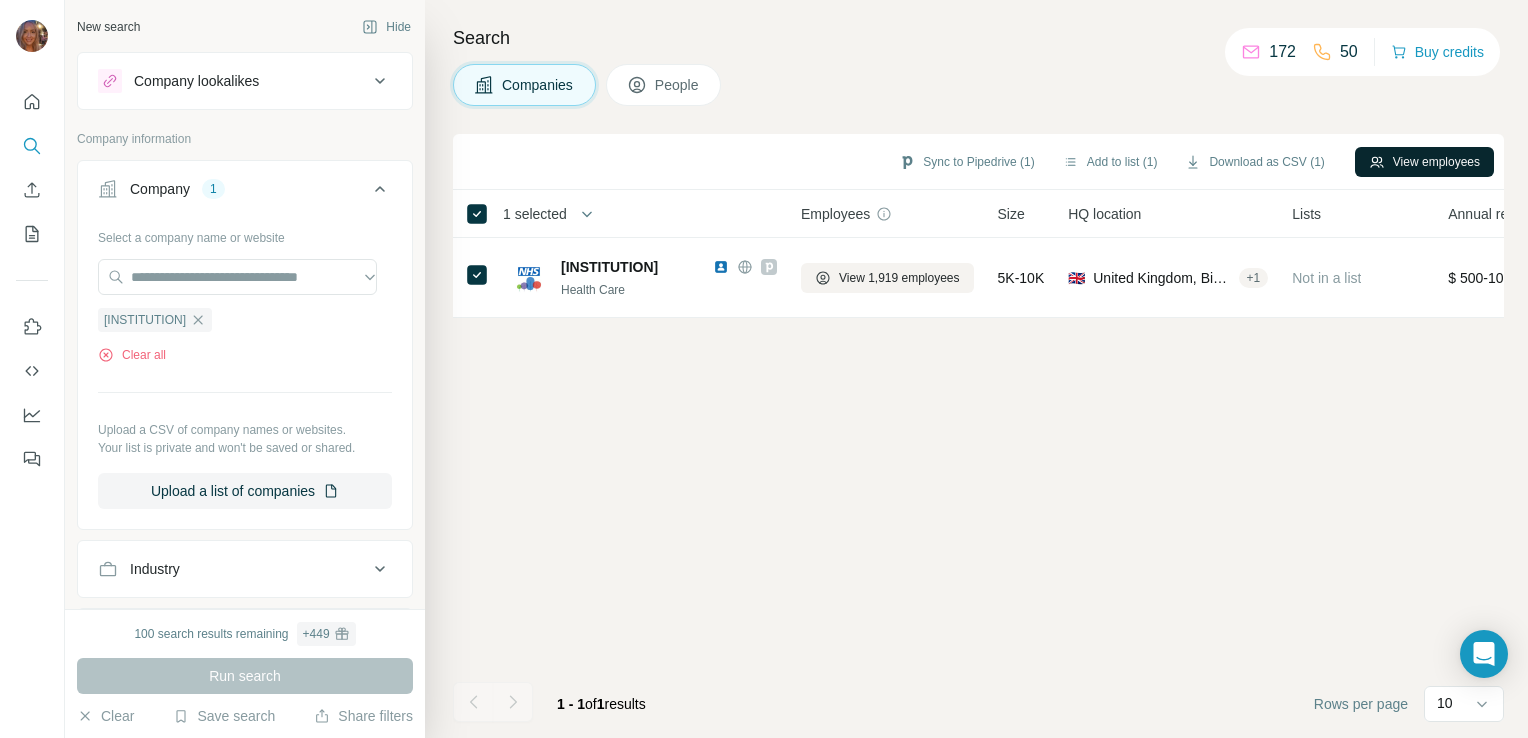 click on "View employees" at bounding box center [1424, 162] 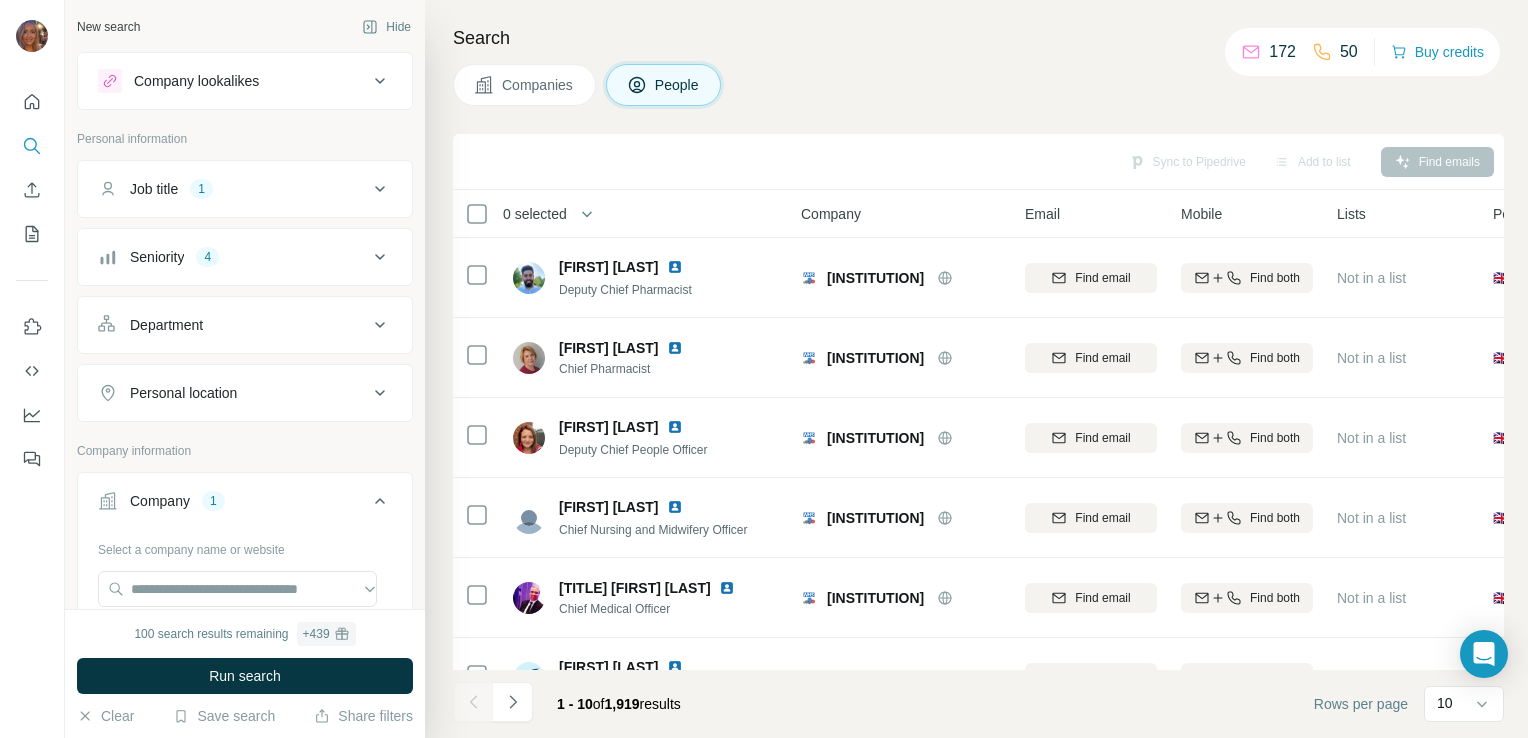 click 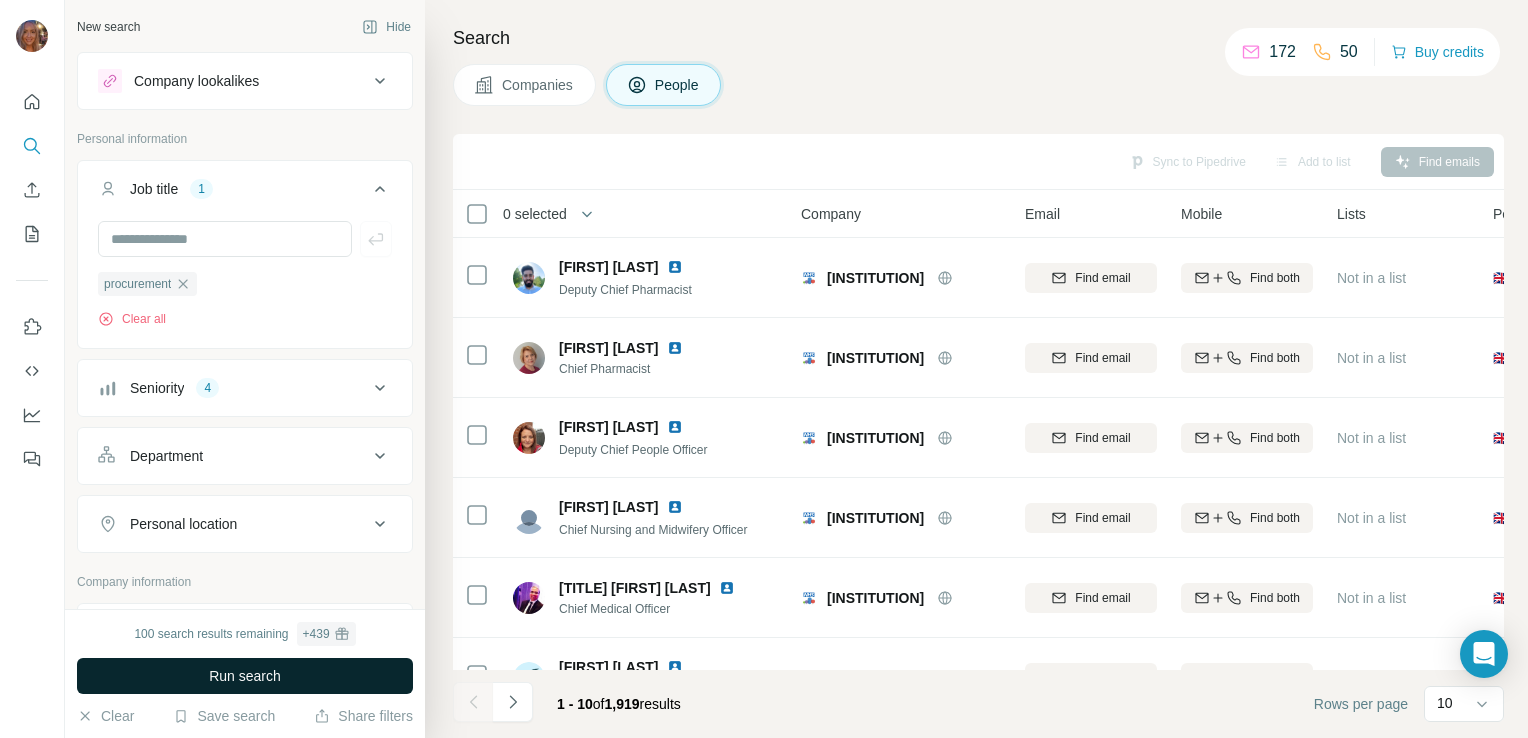 click on "Run search" at bounding box center [245, 676] 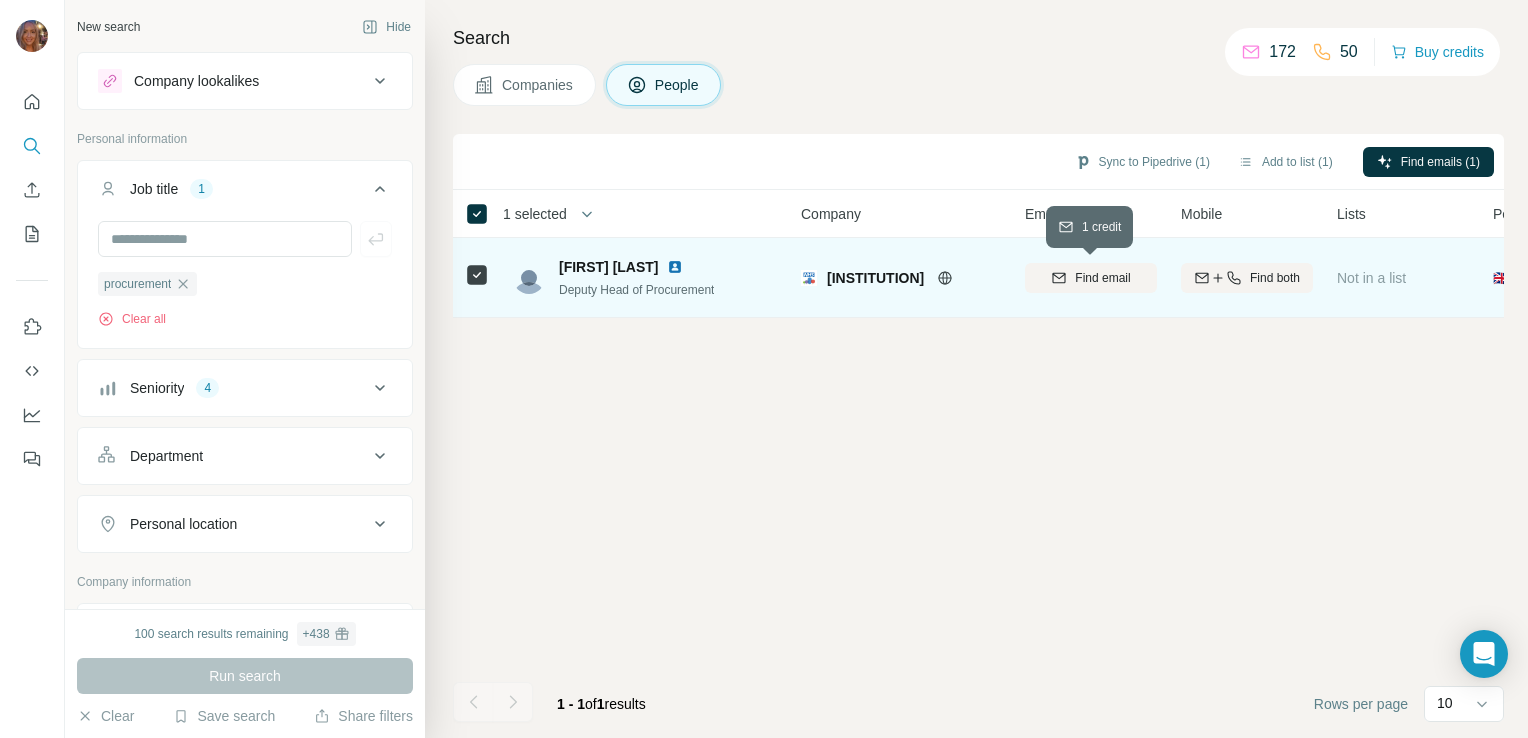 click on "Find email" at bounding box center (1091, 278) 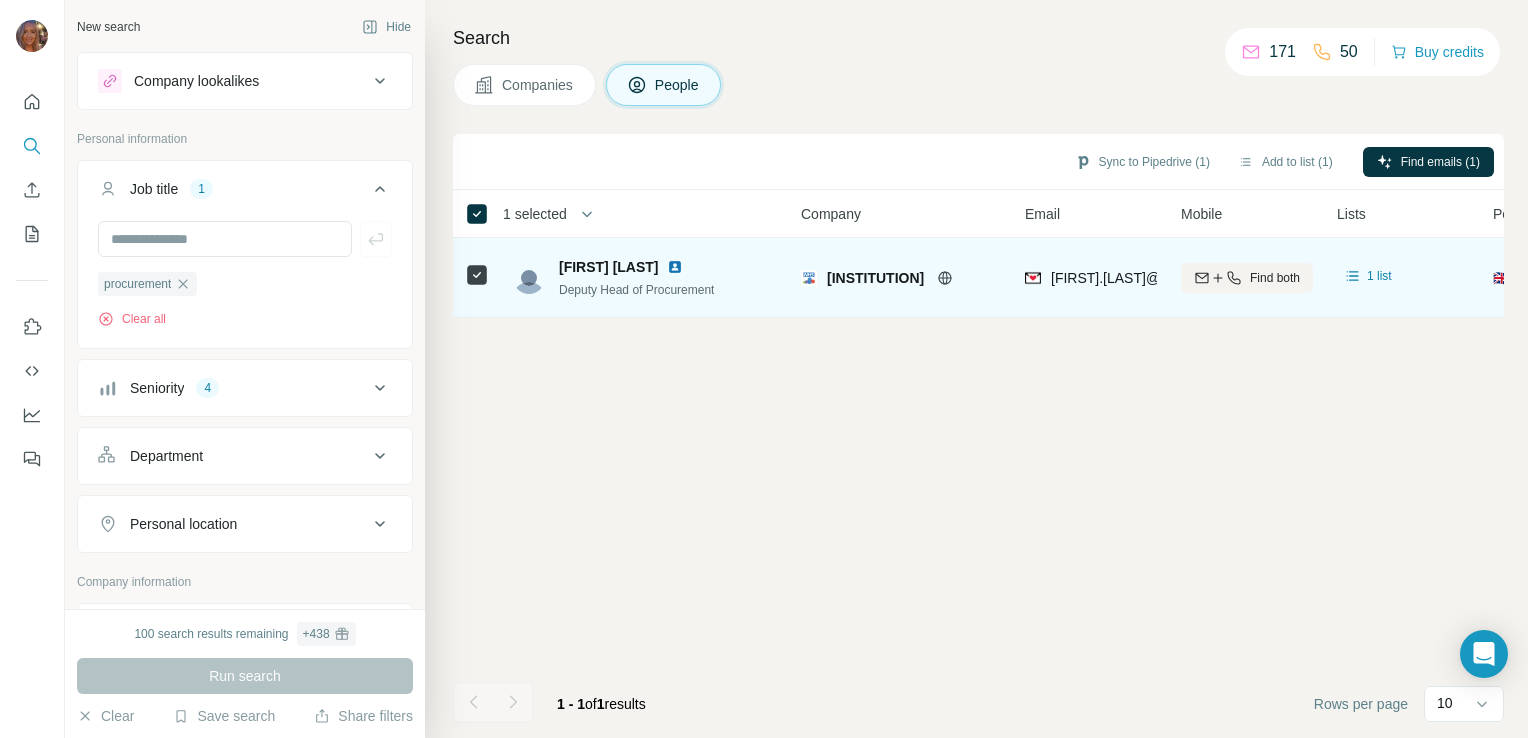 click on "Sync to Pipedrive (1) Add to list (1) Find emails (1) 1 selected People Company Email Mobile Lists Personal location Seniority Department Landline [FIRST] [LAST] Deputy Head of Procurement [INSTITUTION] [EMAIL] Find both 1 list 🇬🇧 United Kingdom Head Procurement Not found 1 - 1  of  1  results Rows per page 10" at bounding box center (978, 436) 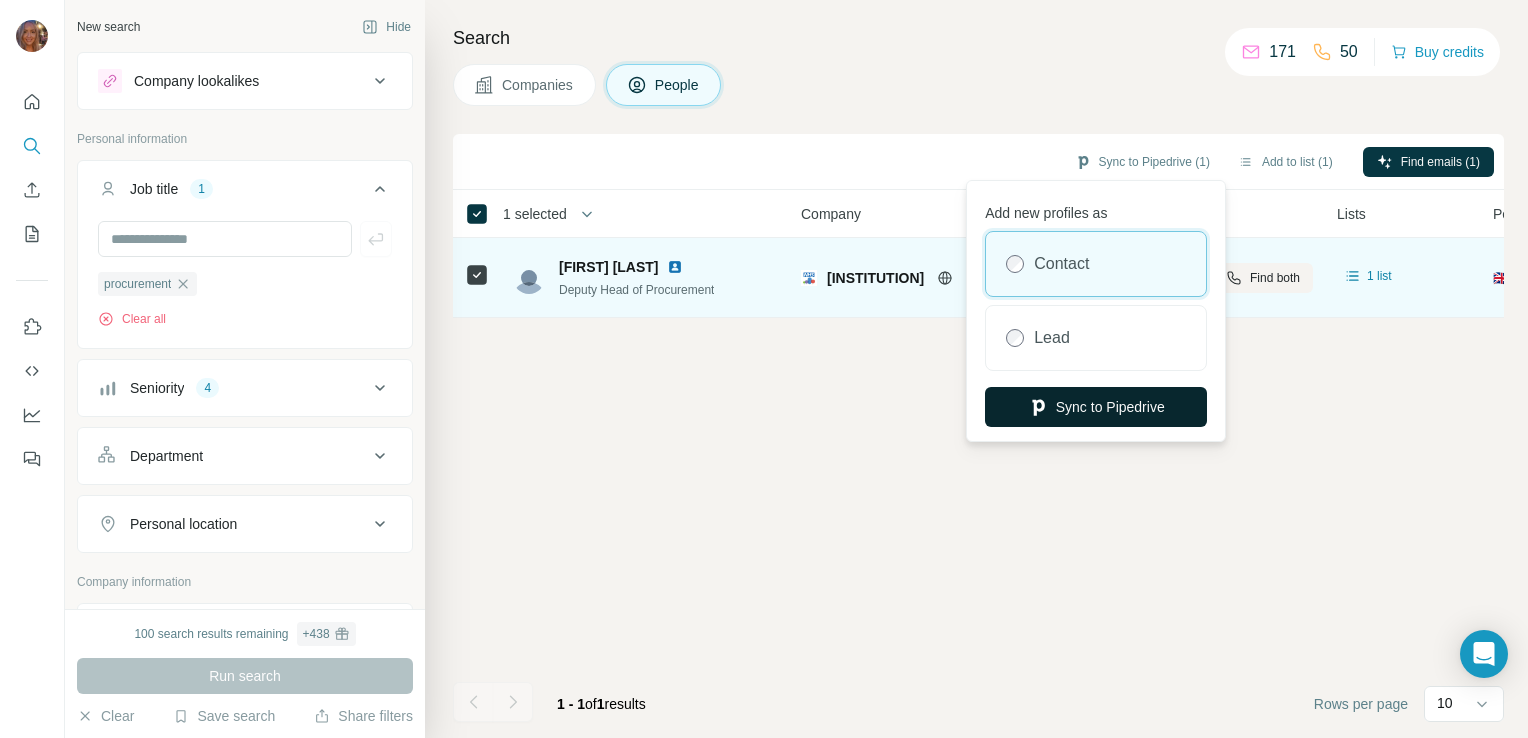 click on "Sync to Pipedrive" at bounding box center (1096, 407) 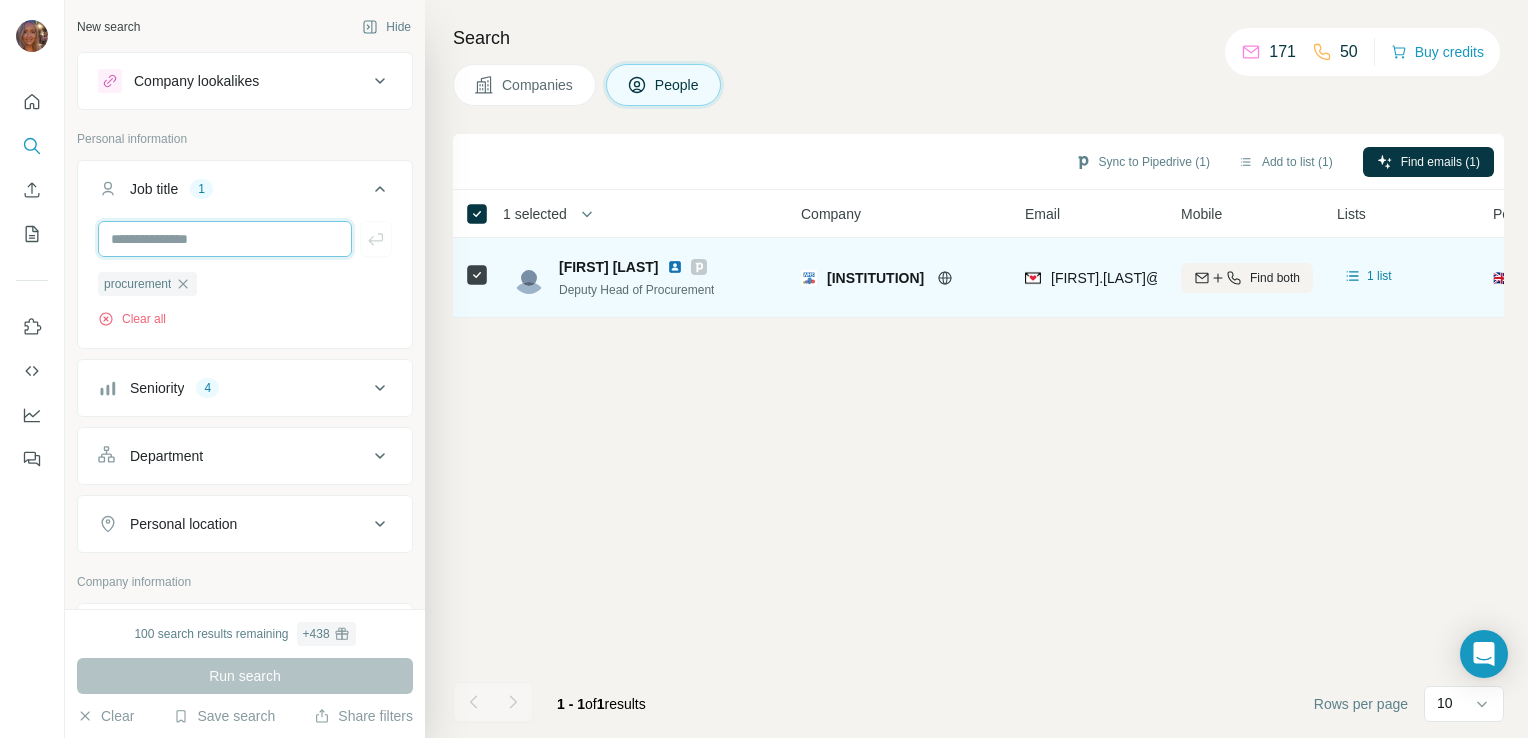 click at bounding box center [225, 239] 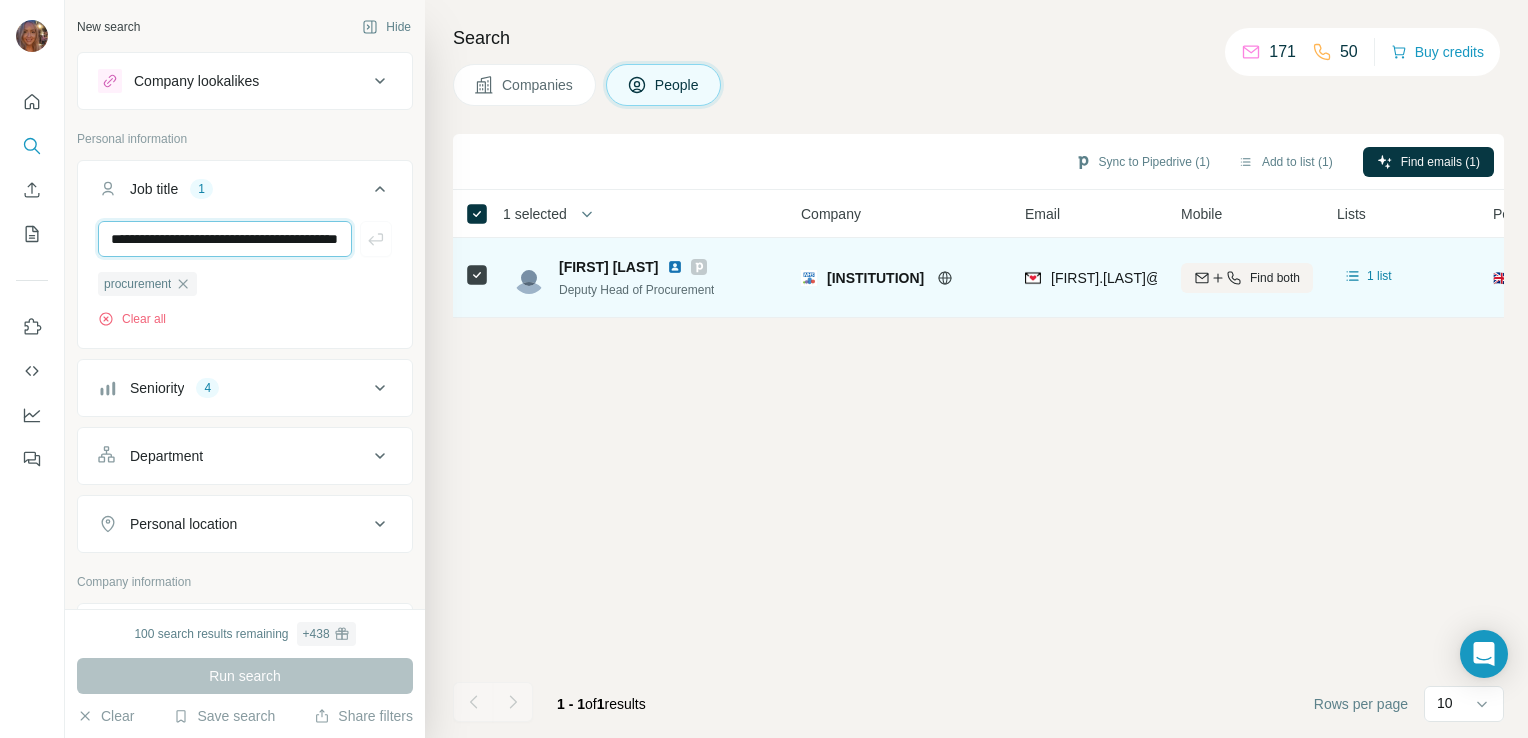 scroll, scrollTop: 0, scrollLeft: 104, axis: horizontal 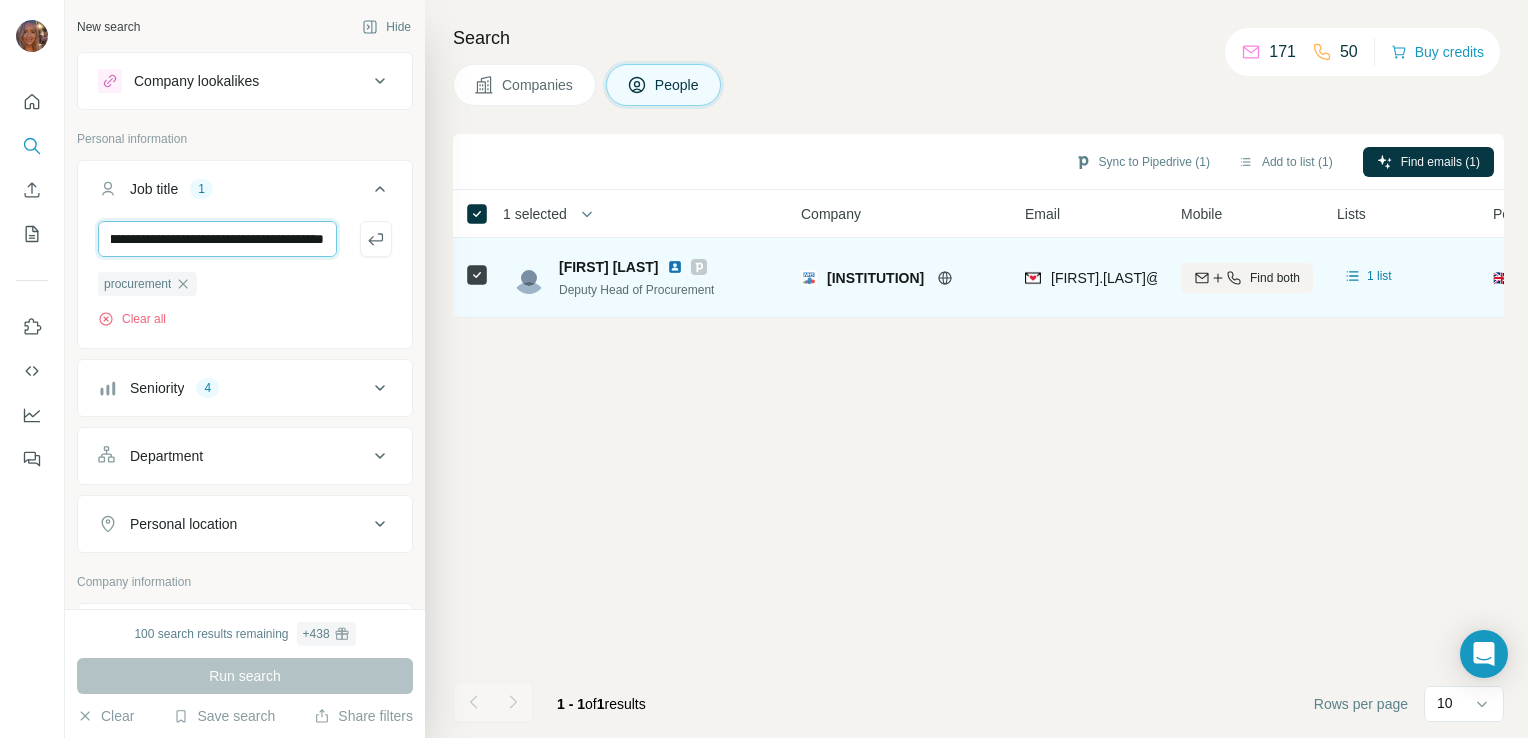 type on "**********" 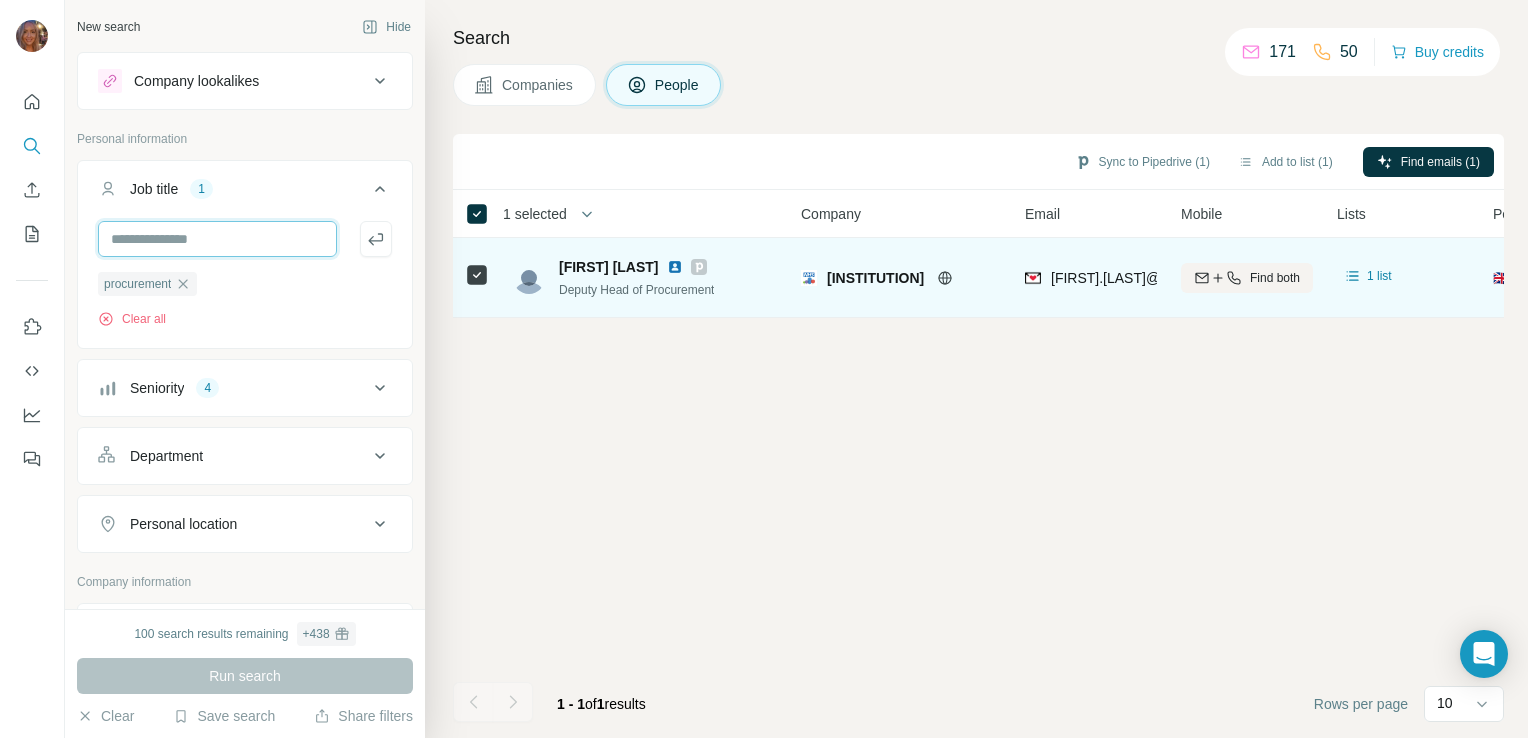 scroll, scrollTop: 0, scrollLeft: 0, axis: both 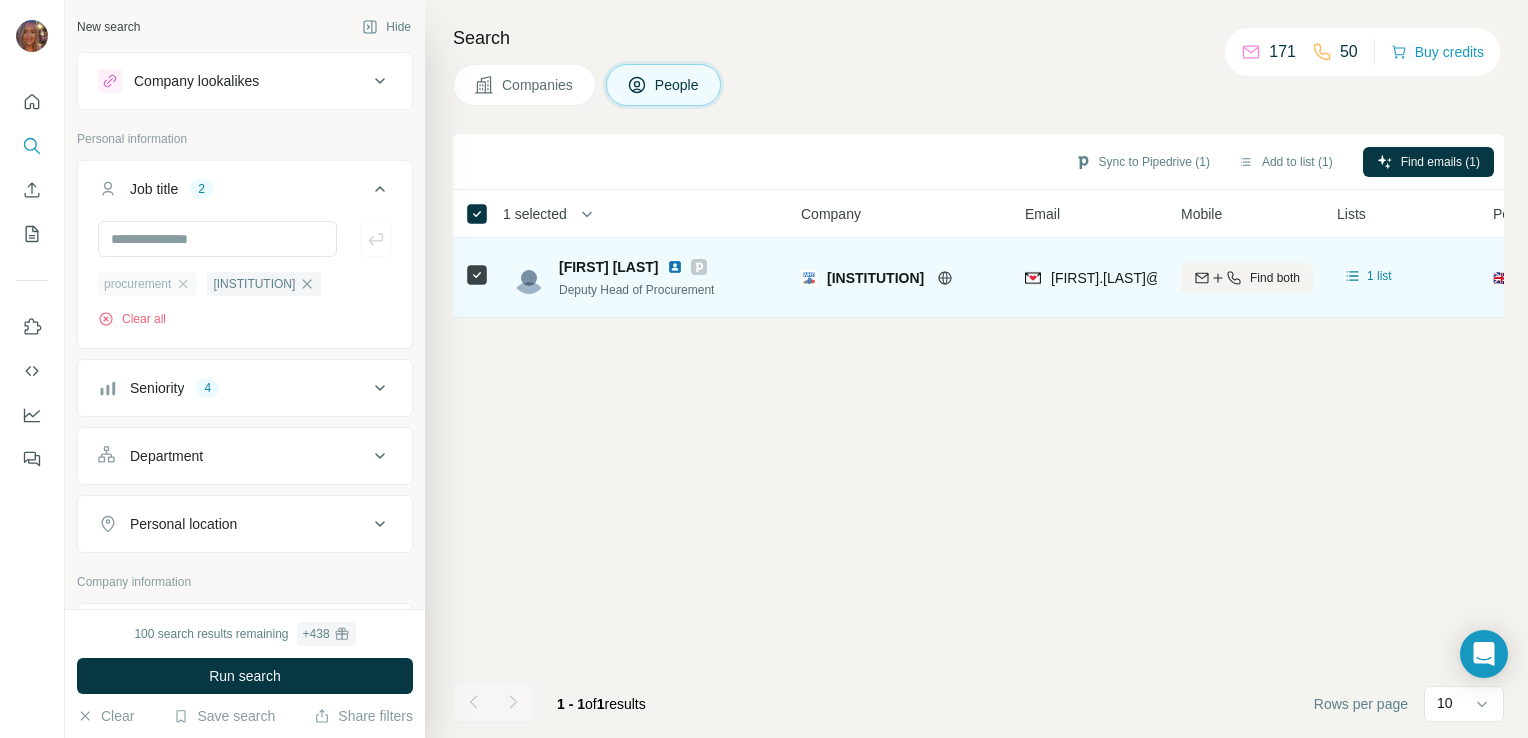click on "procurement" at bounding box center [147, 284] 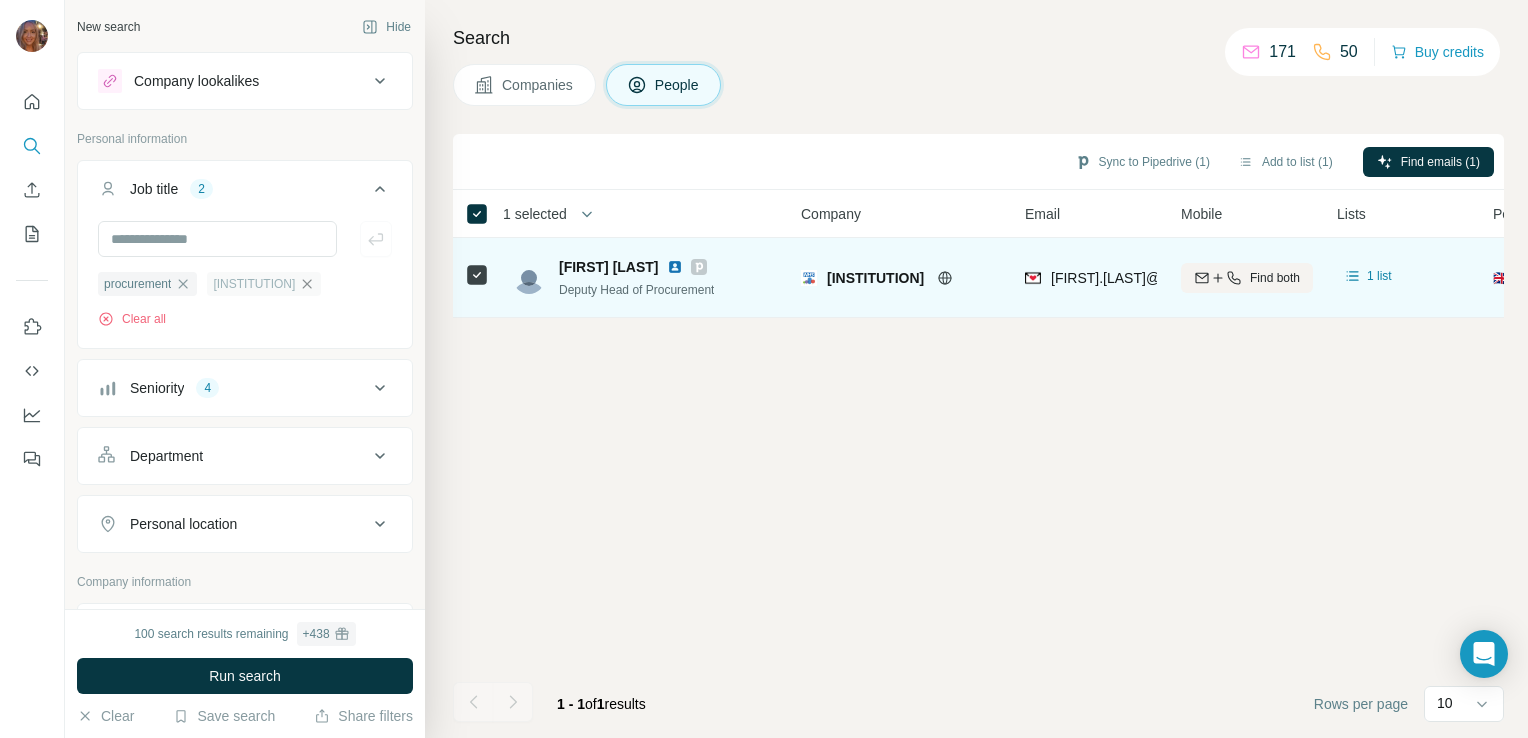 click 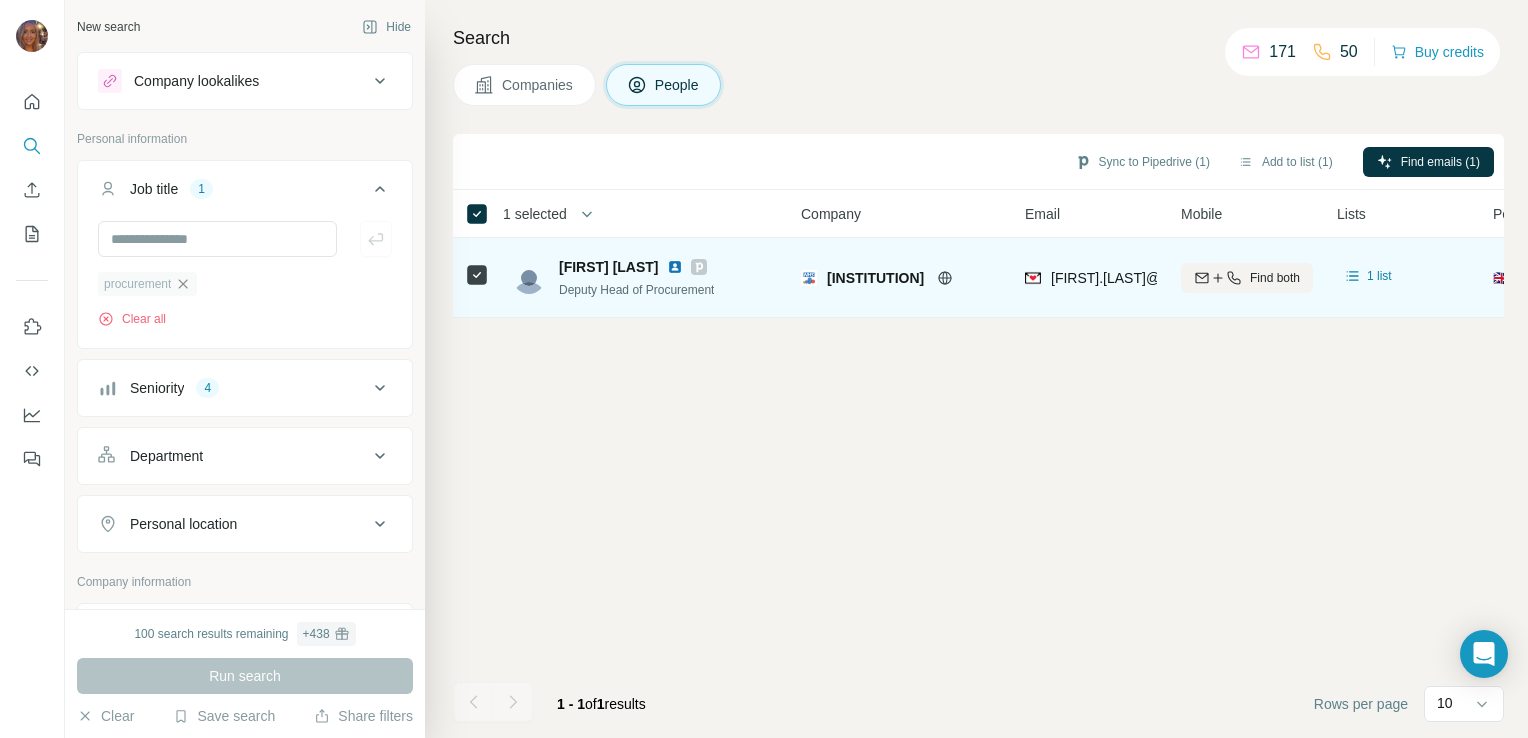 click 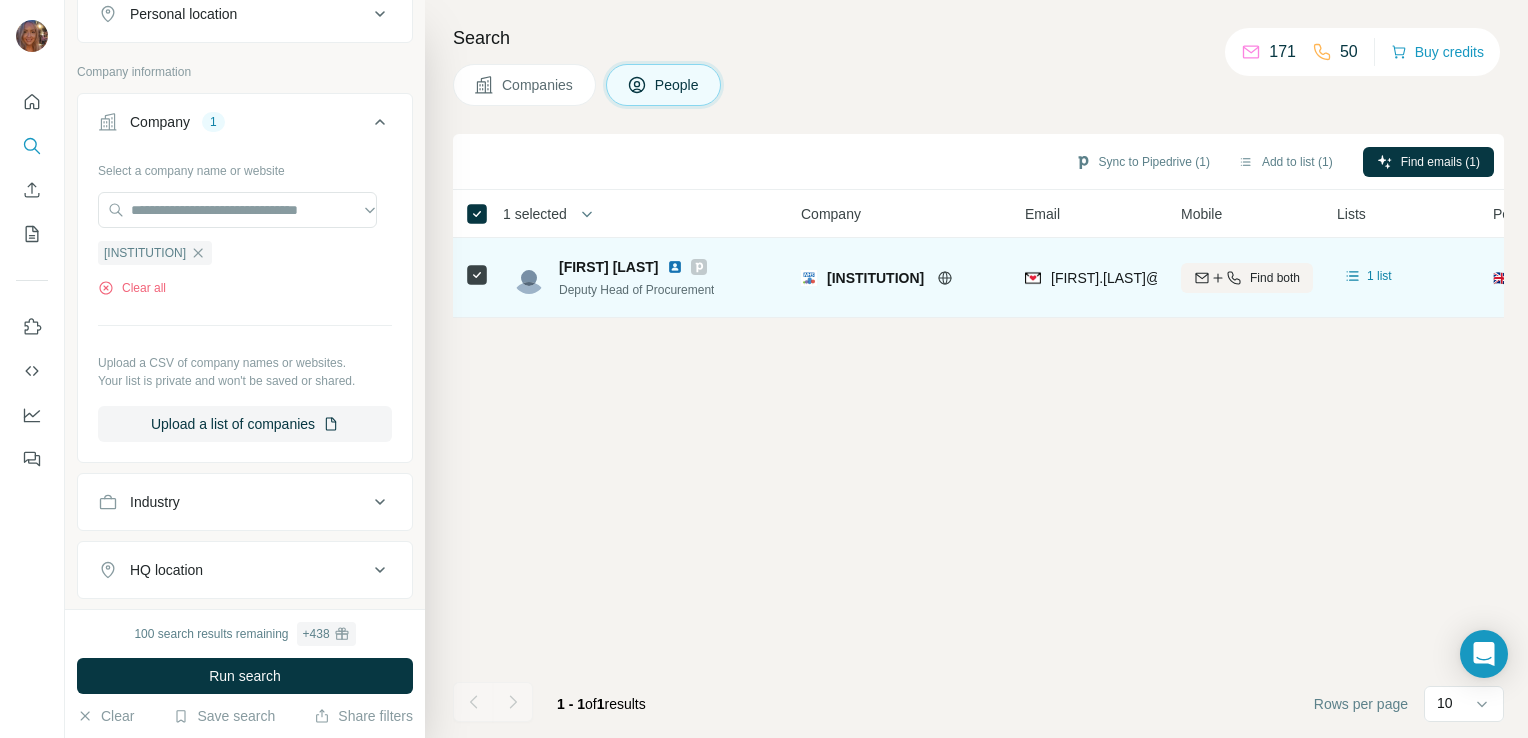 scroll, scrollTop: 427, scrollLeft: 0, axis: vertical 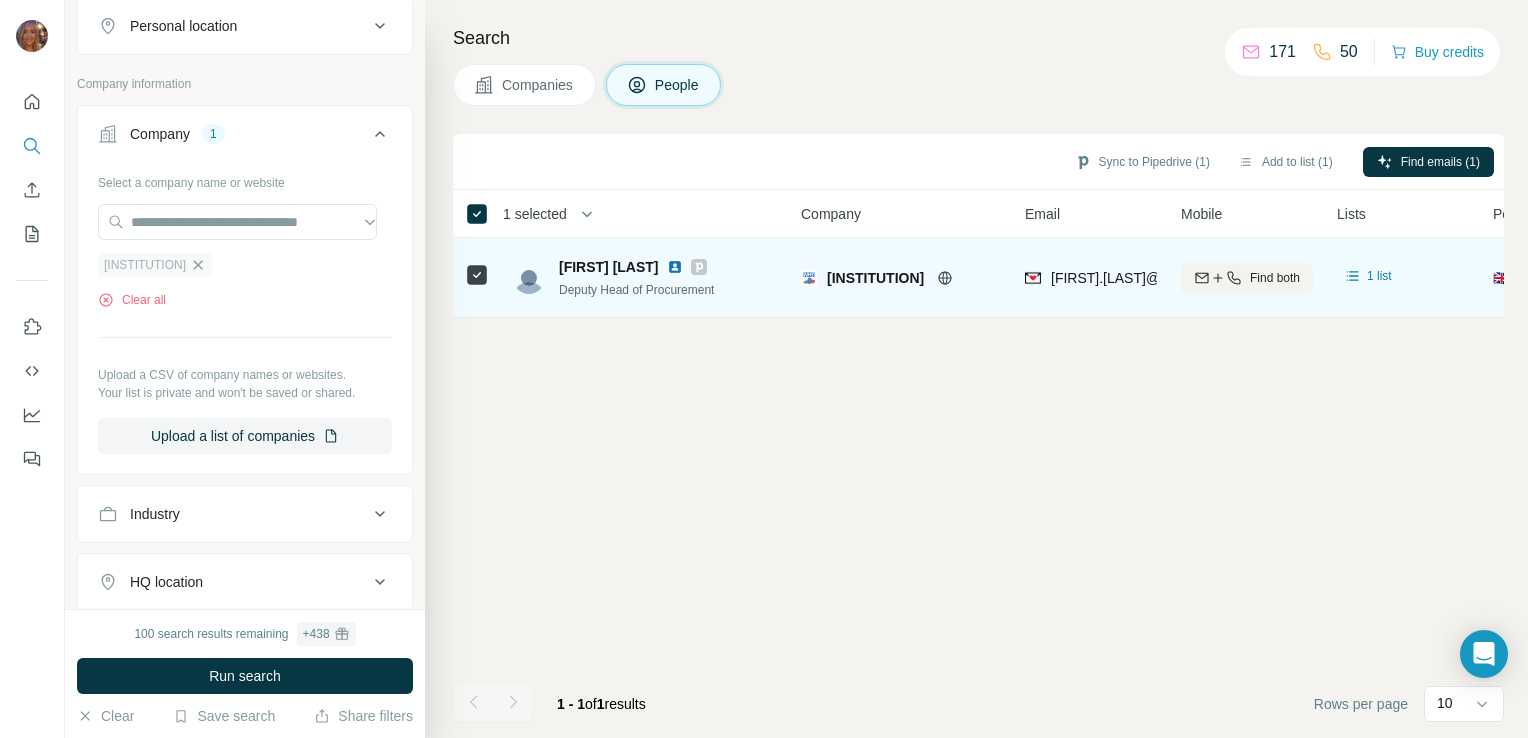 click 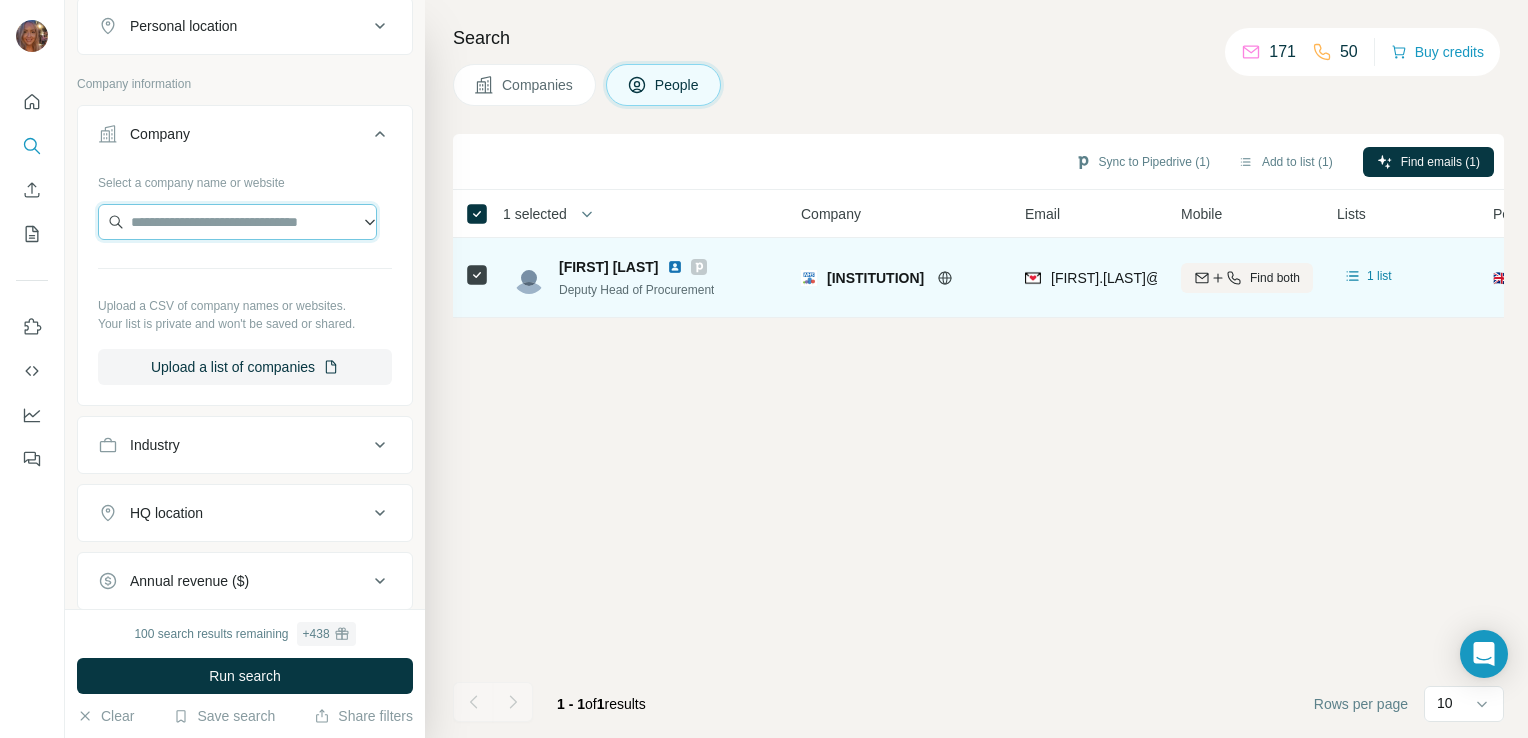 click at bounding box center (237, 222) 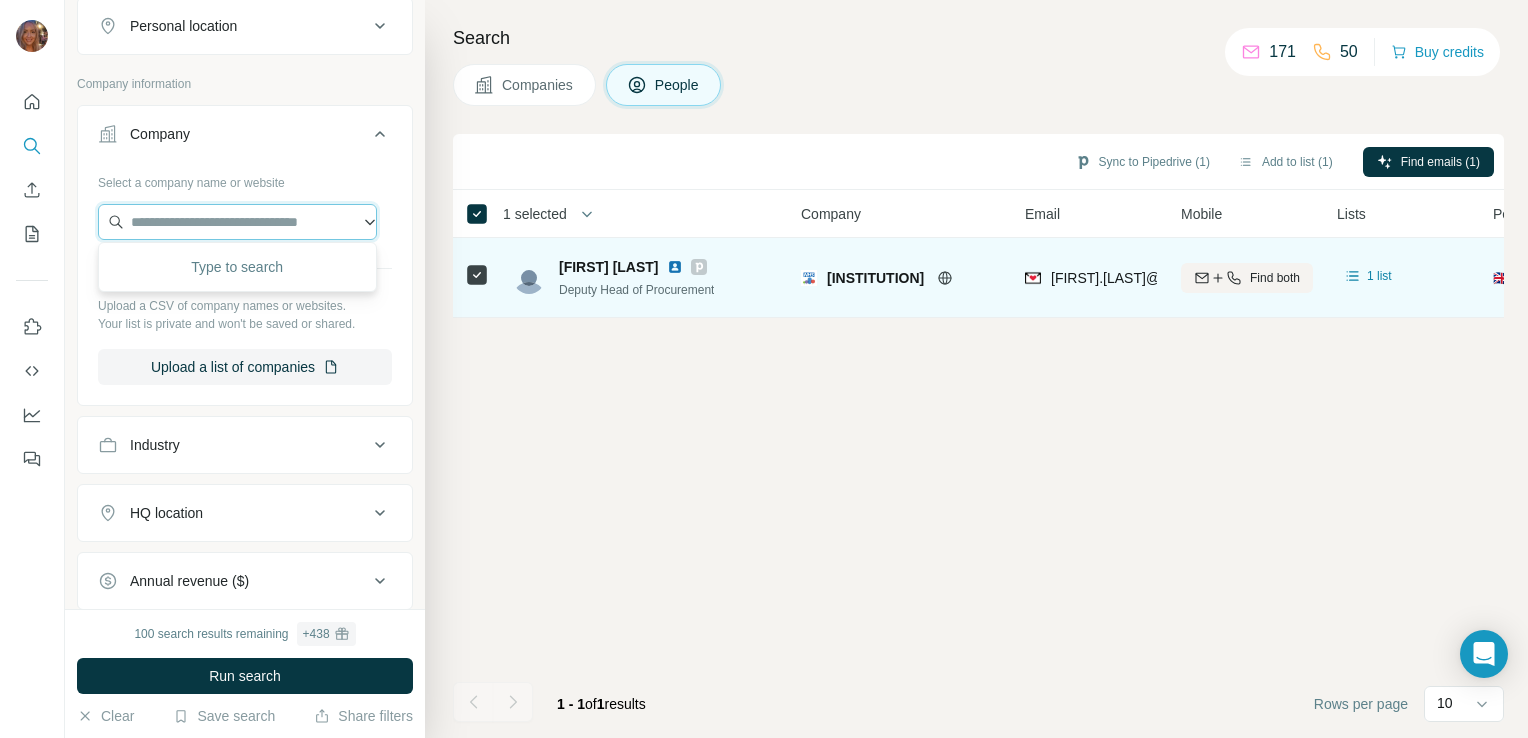 paste on "**********" 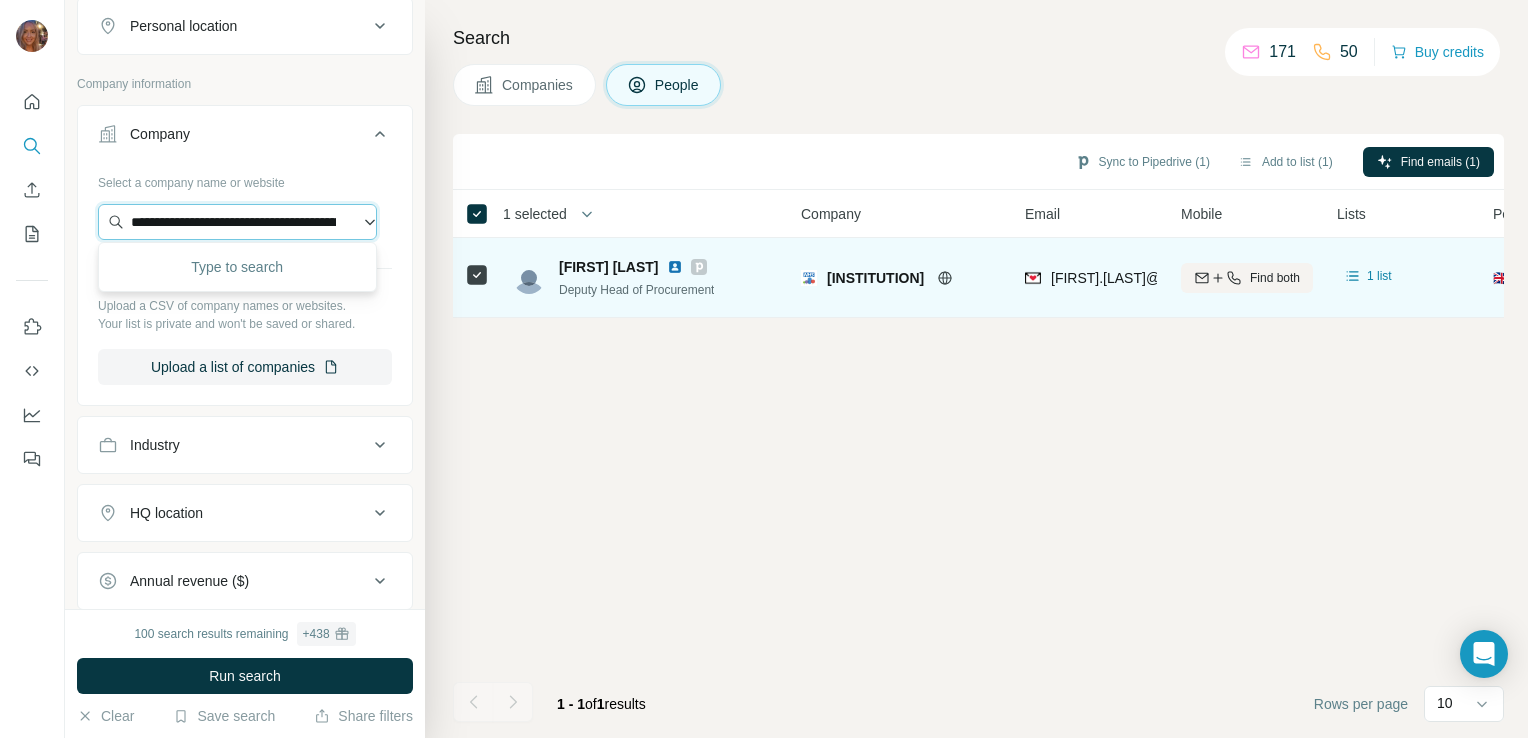 scroll, scrollTop: 0, scrollLeft: 112, axis: horizontal 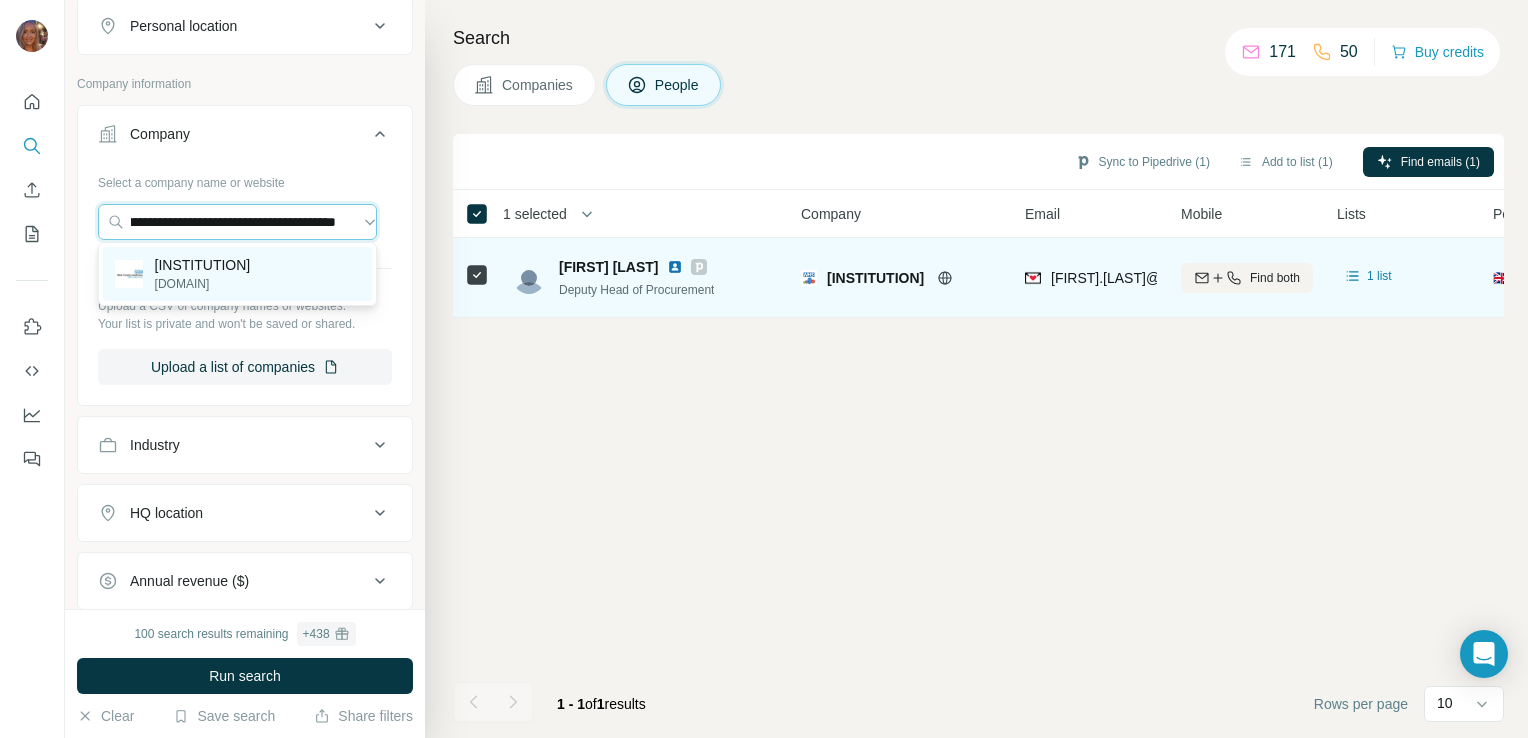 type on "**********" 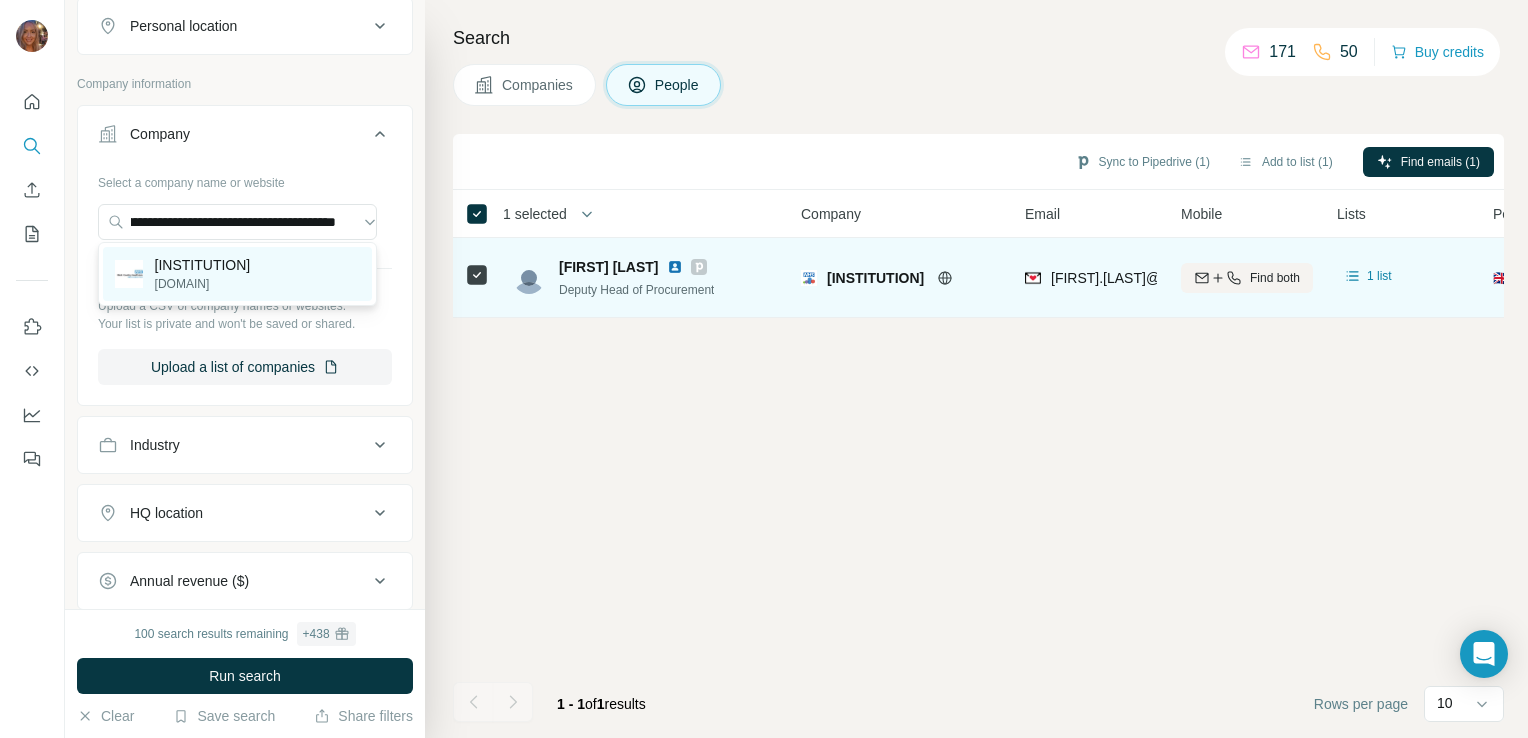 click on "[INSTITUTION]" at bounding box center [203, 265] 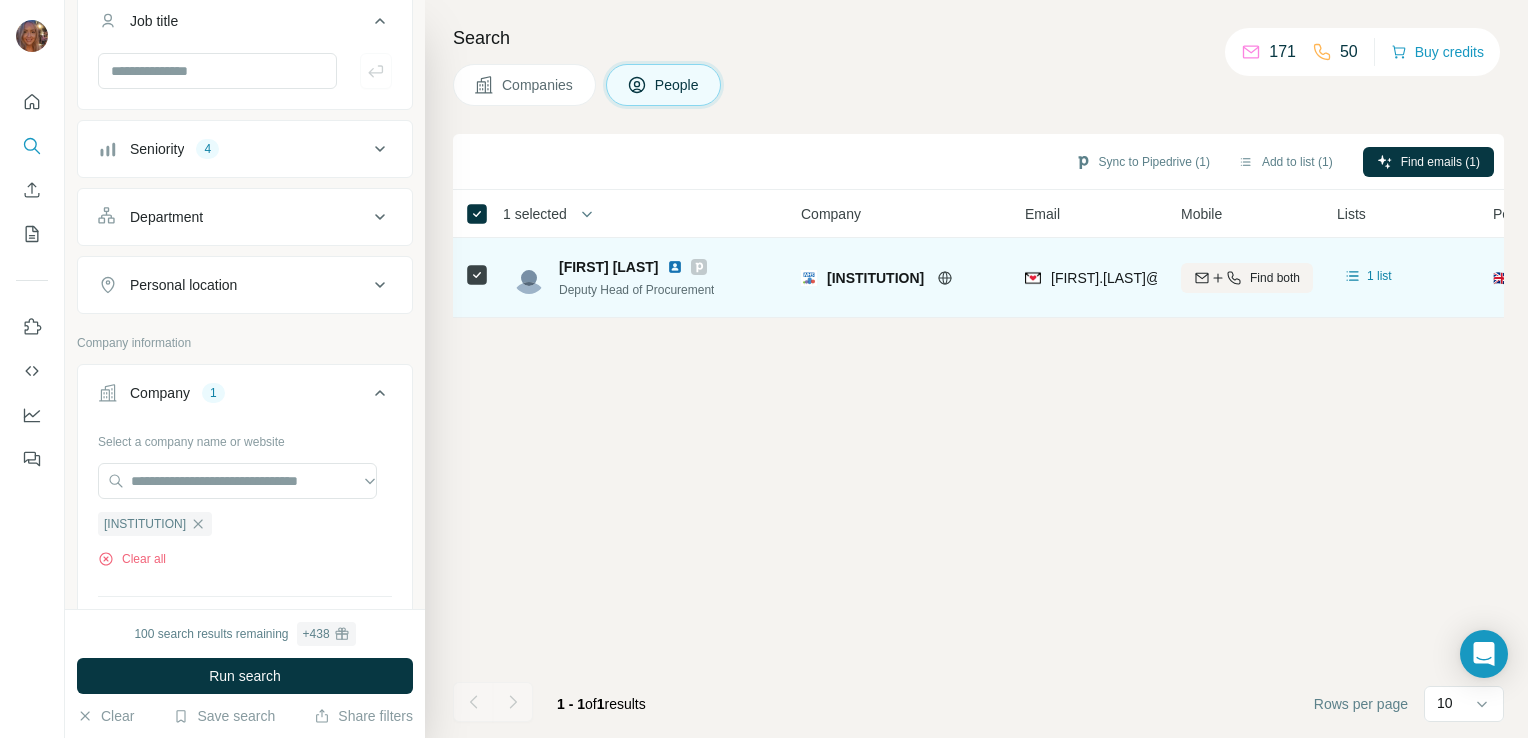 scroll, scrollTop: 76, scrollLeft: 0, axis: vertical 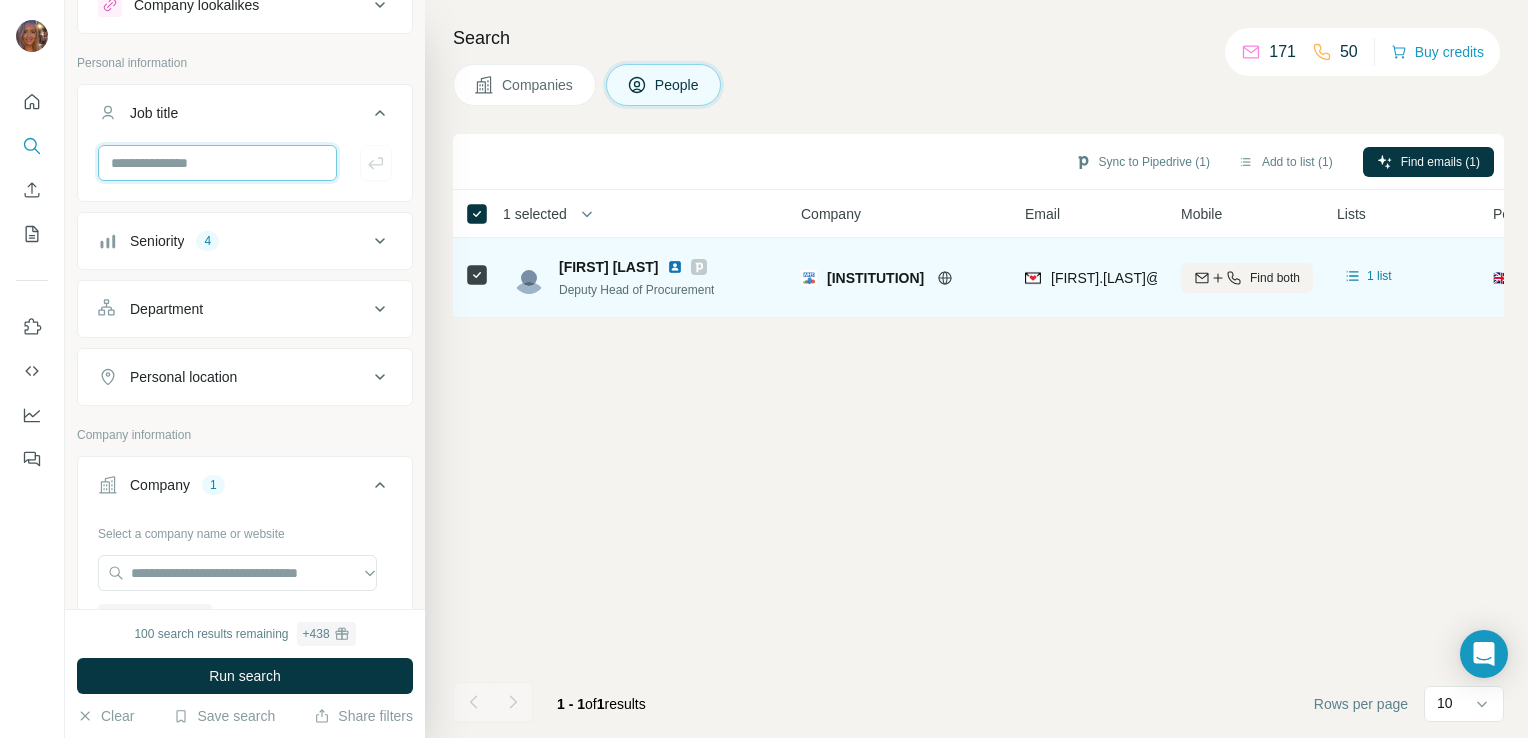 click at bounding box center [217, 163] 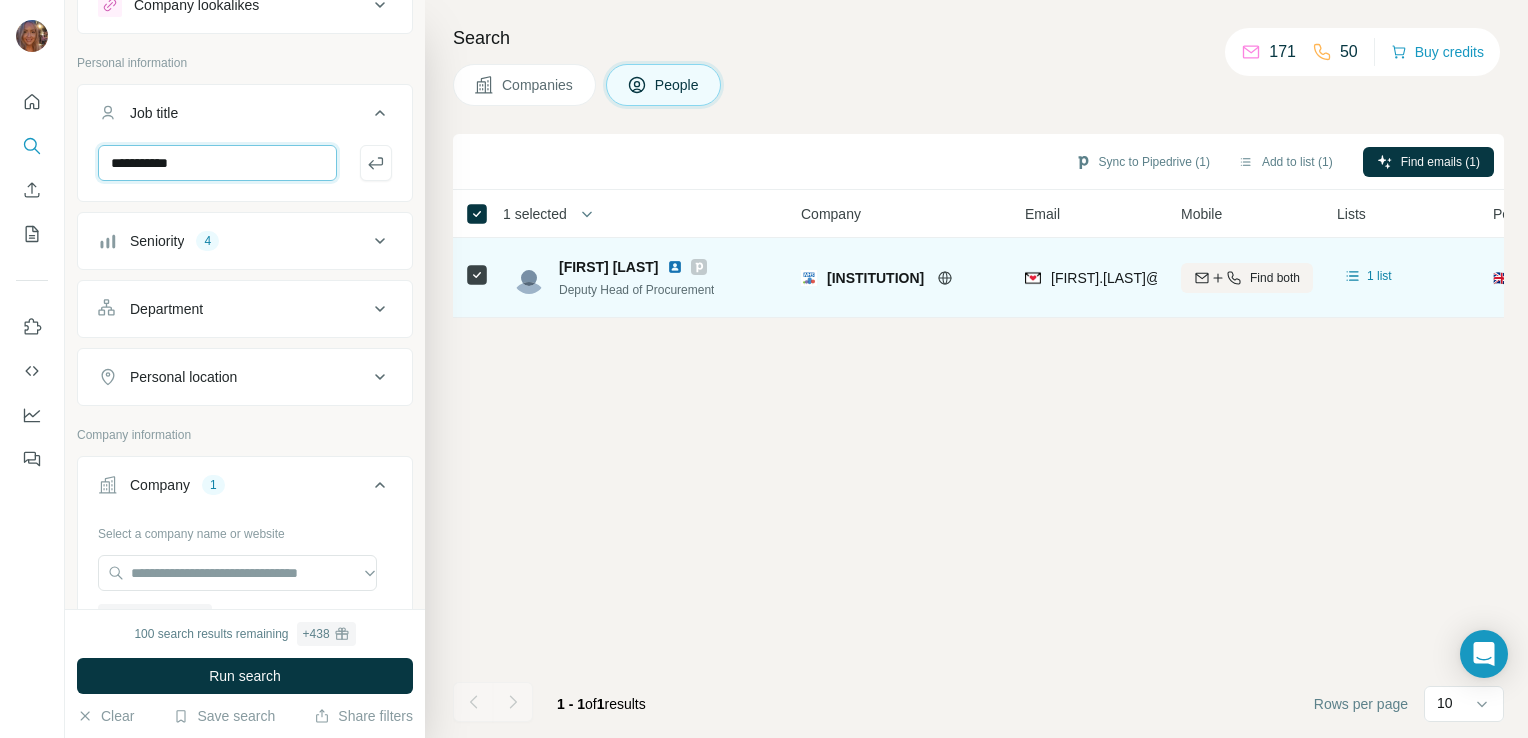 type on "**********" 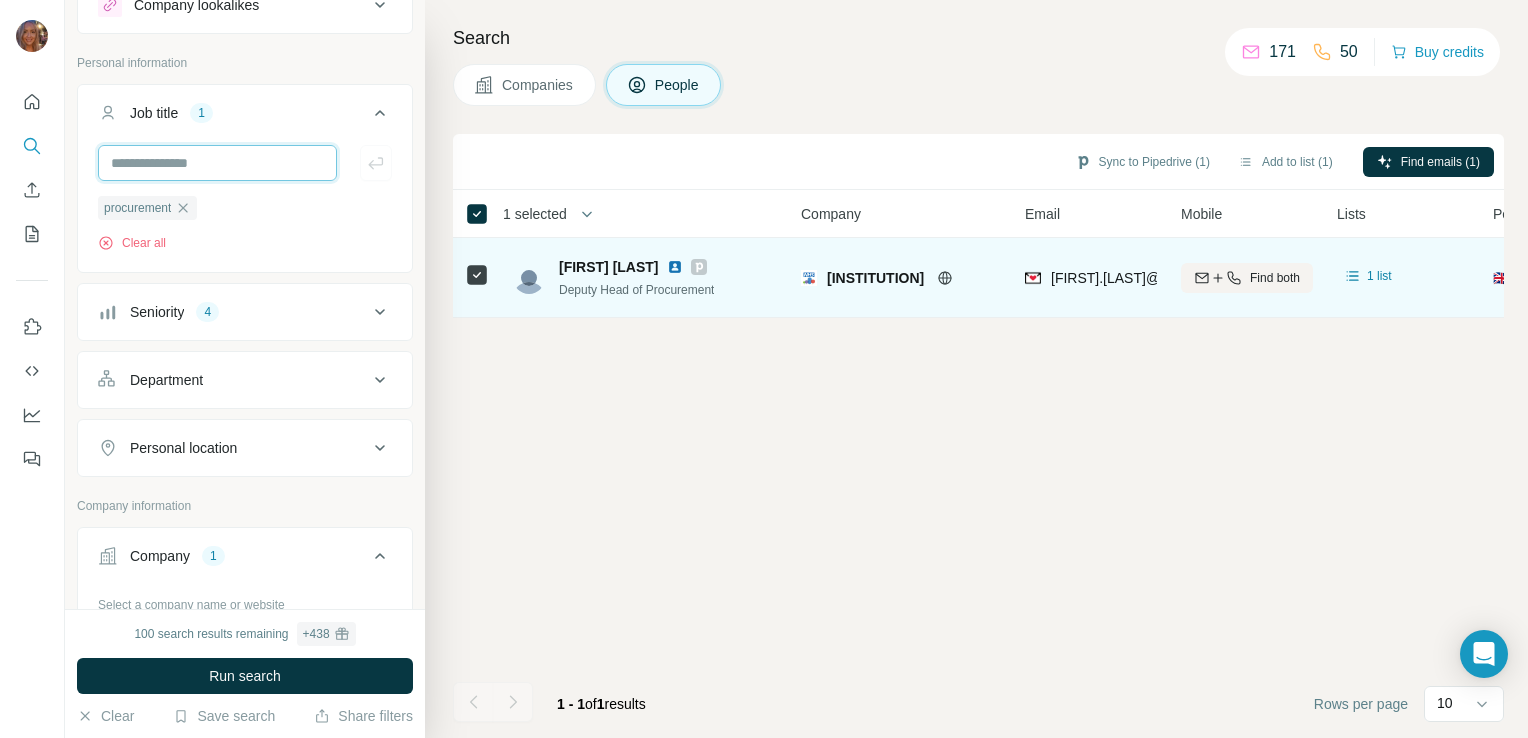 click at bounding box center (217, 163) 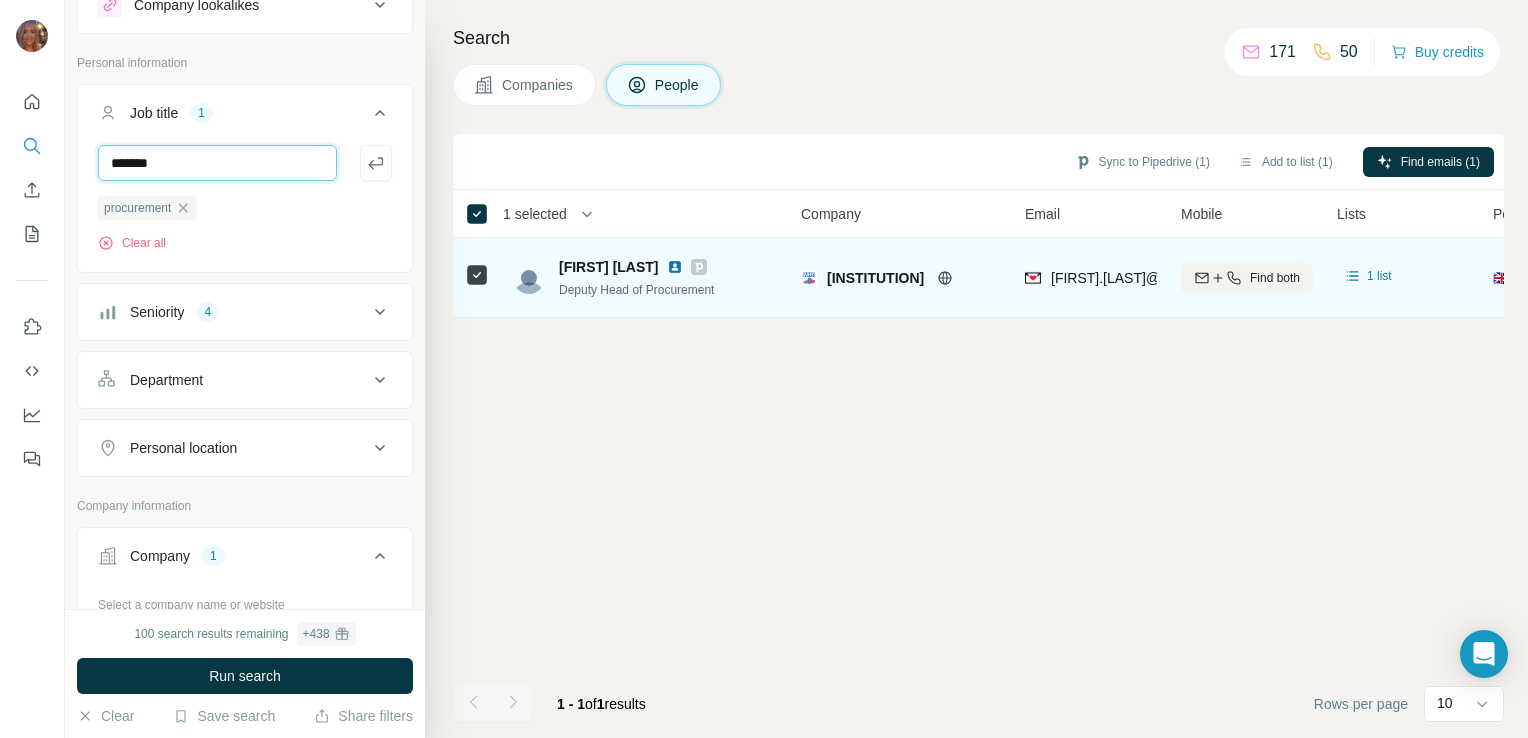 type on "*******" 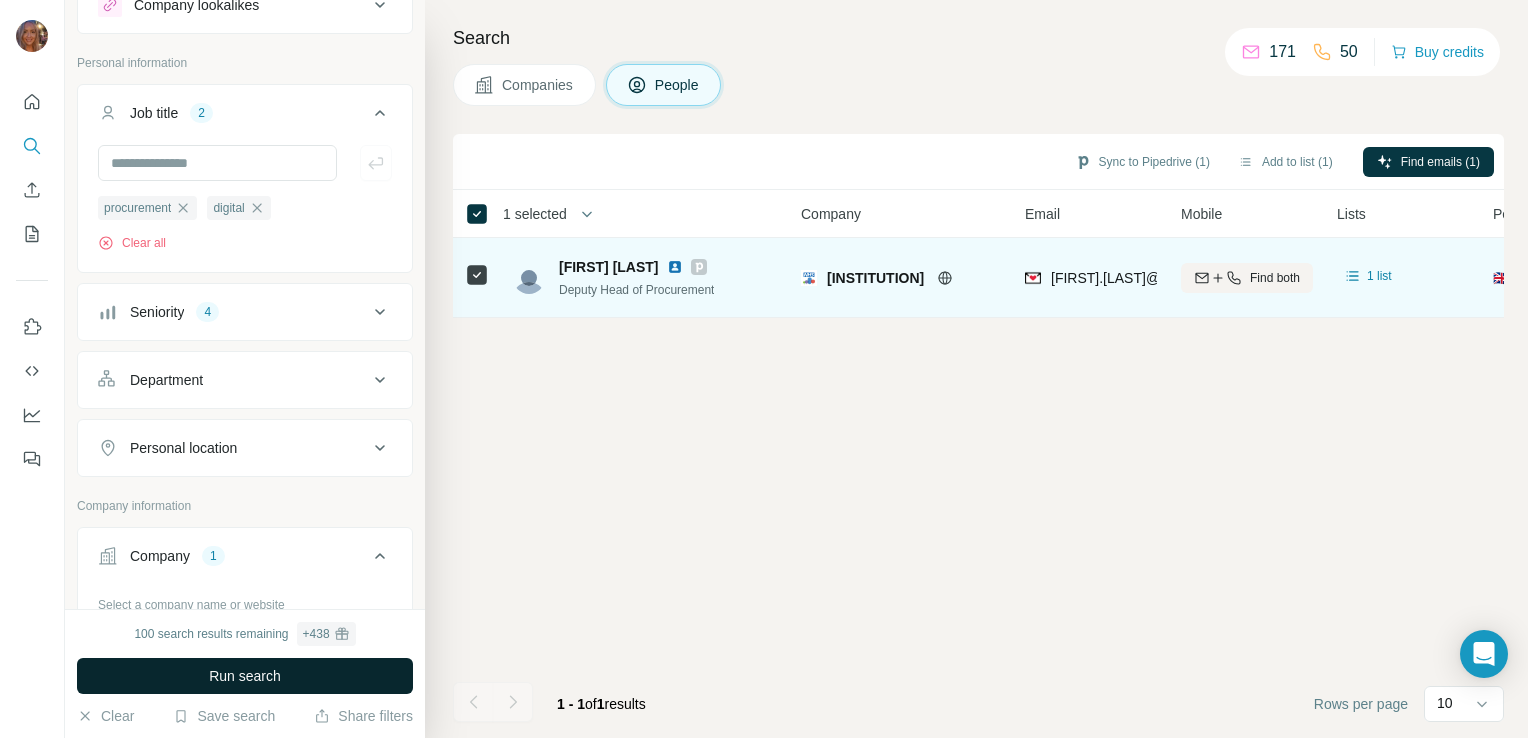 click on "Run search" at bounding box center [245, 676] 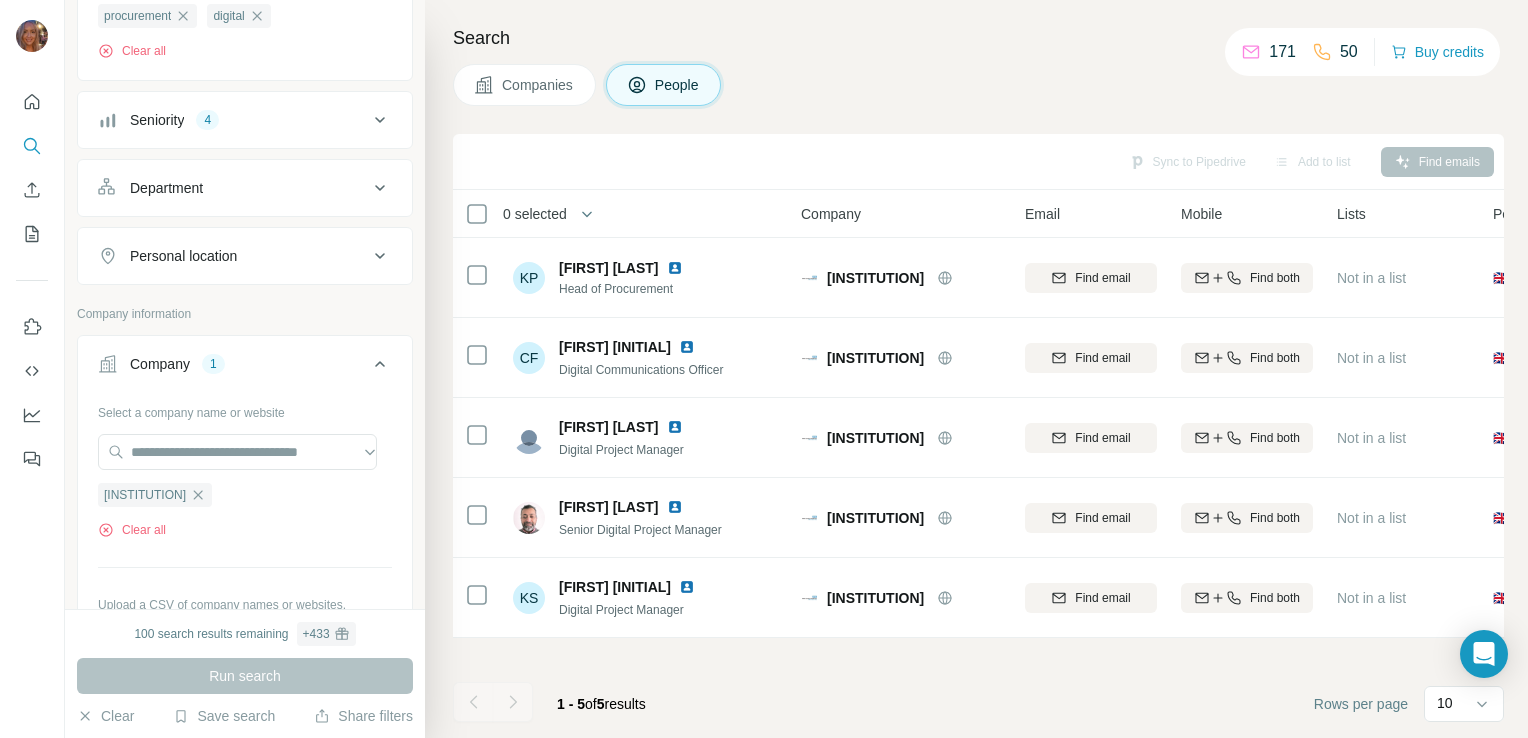 scroll, scrollTop: 0, scrollLeft: 0, axis: both 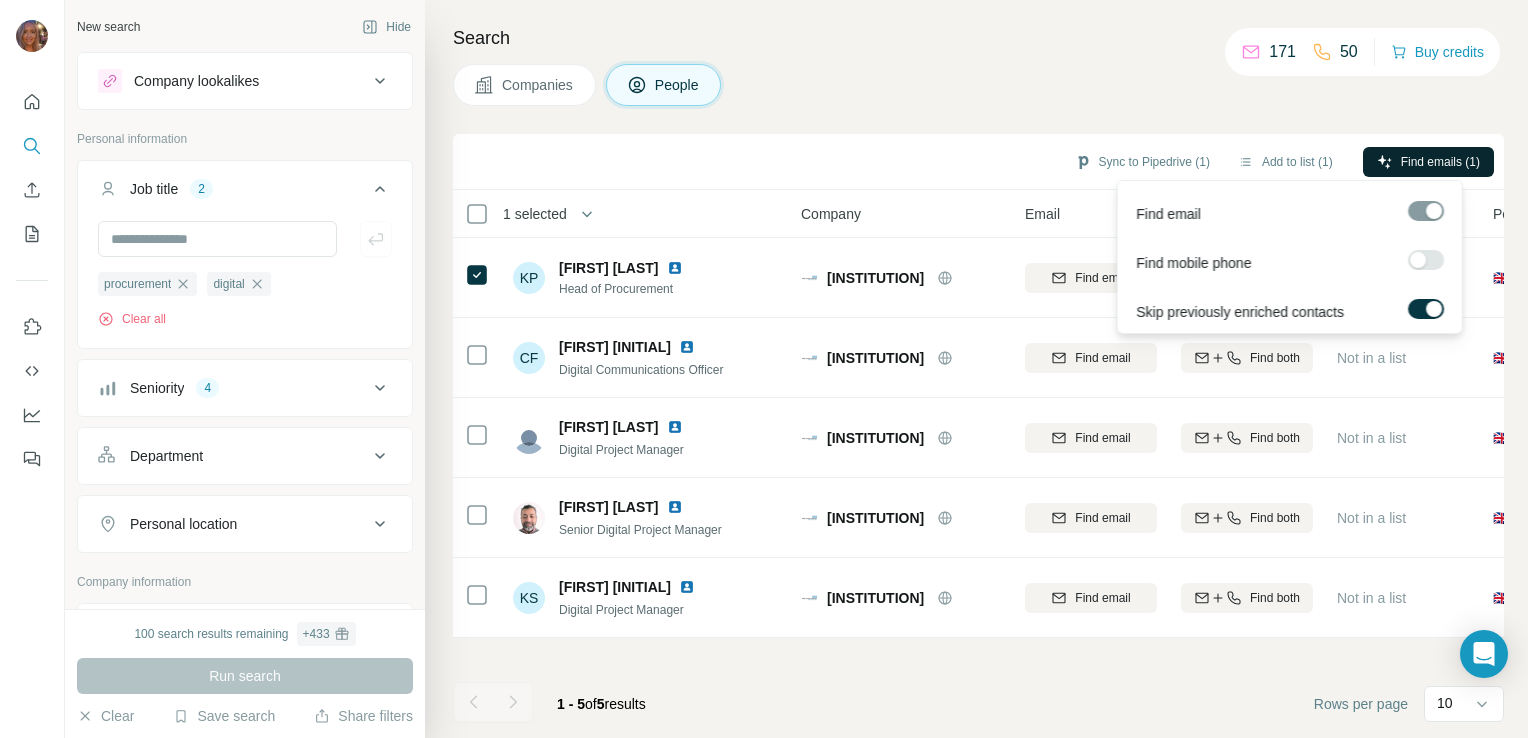 click 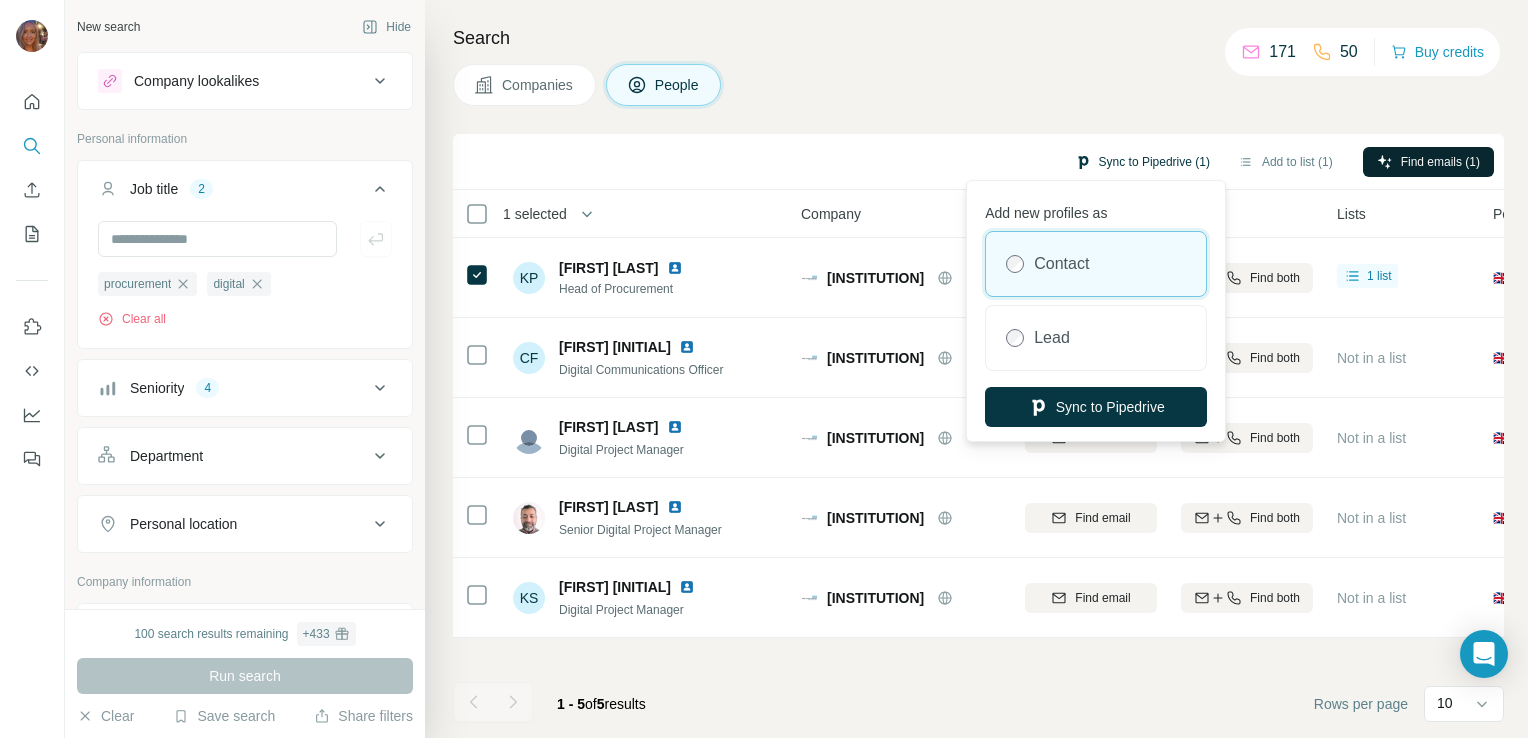 click on "Sync to Pipedrive (1)" at bounding box center [1142, 162] 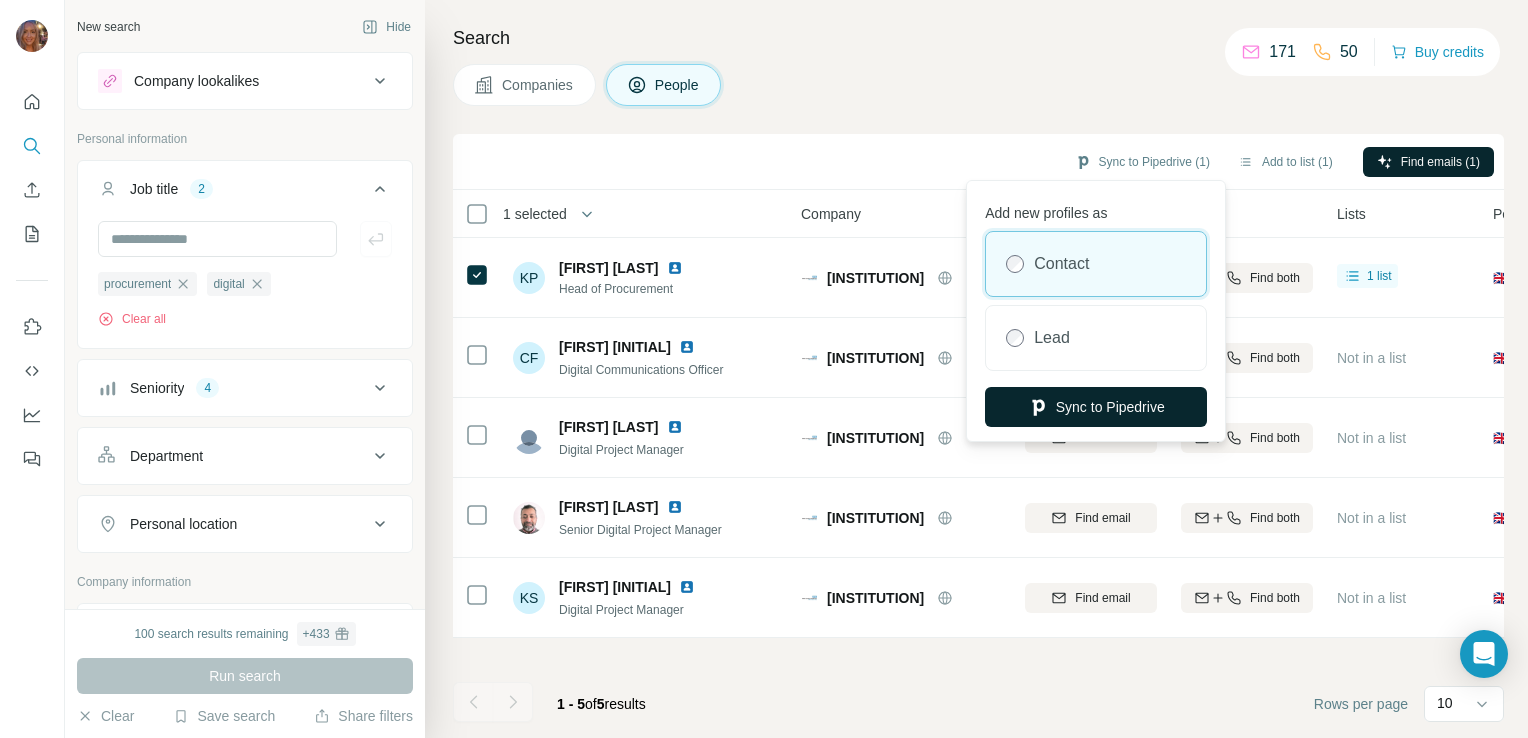 click on "Sync to Pipedrive" at bounding box center [1096, 407] 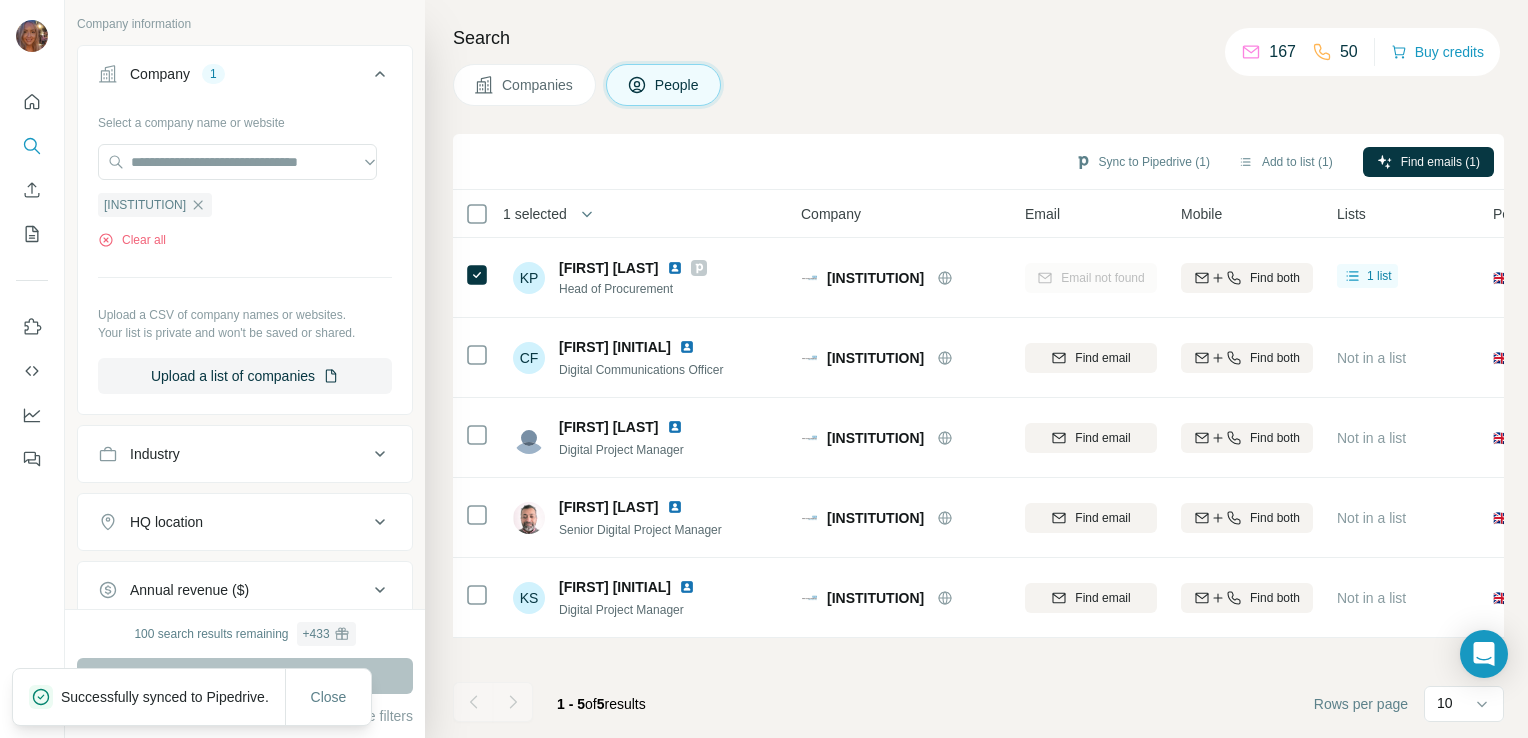 scroll, scrollTop: 564, scrollLeft: 0, axis: vertical 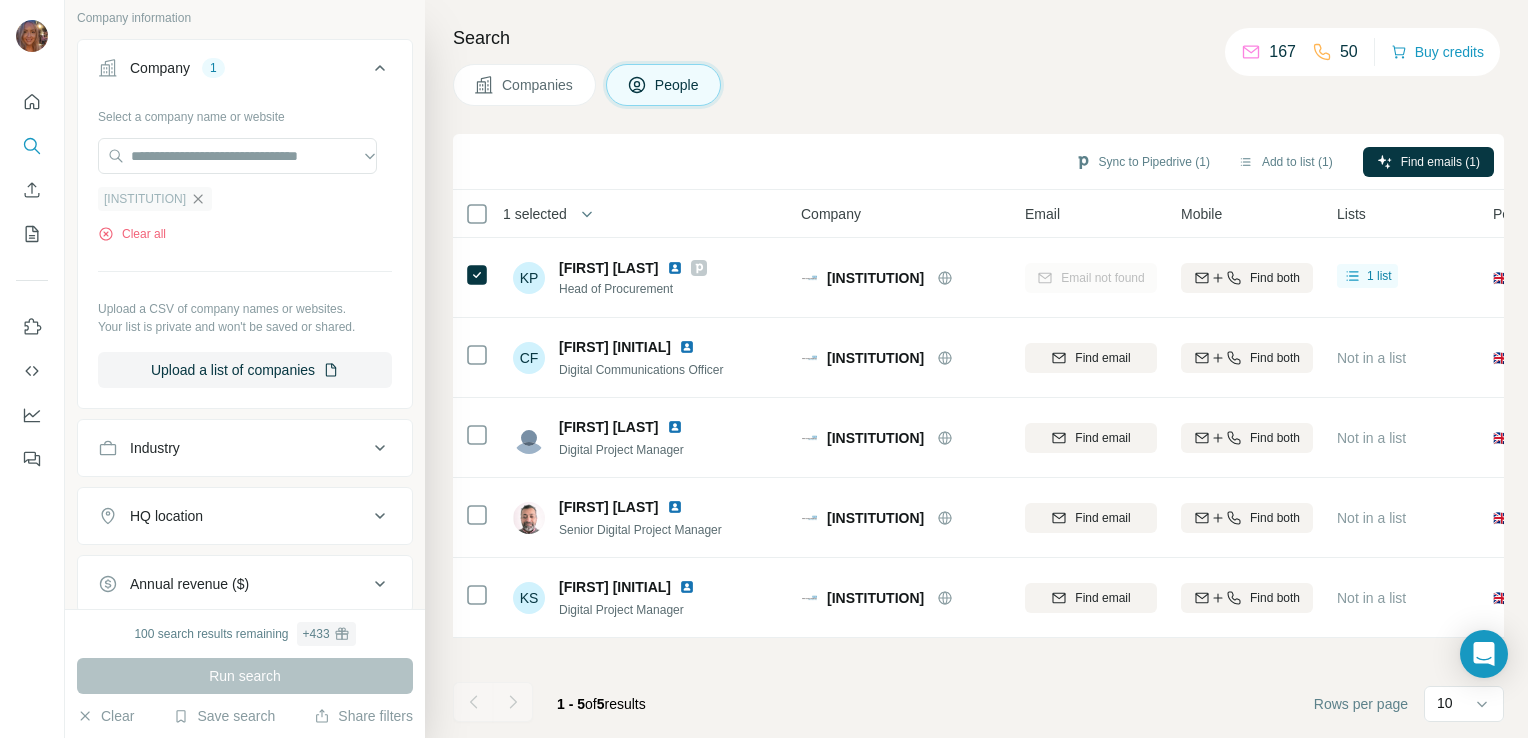 click 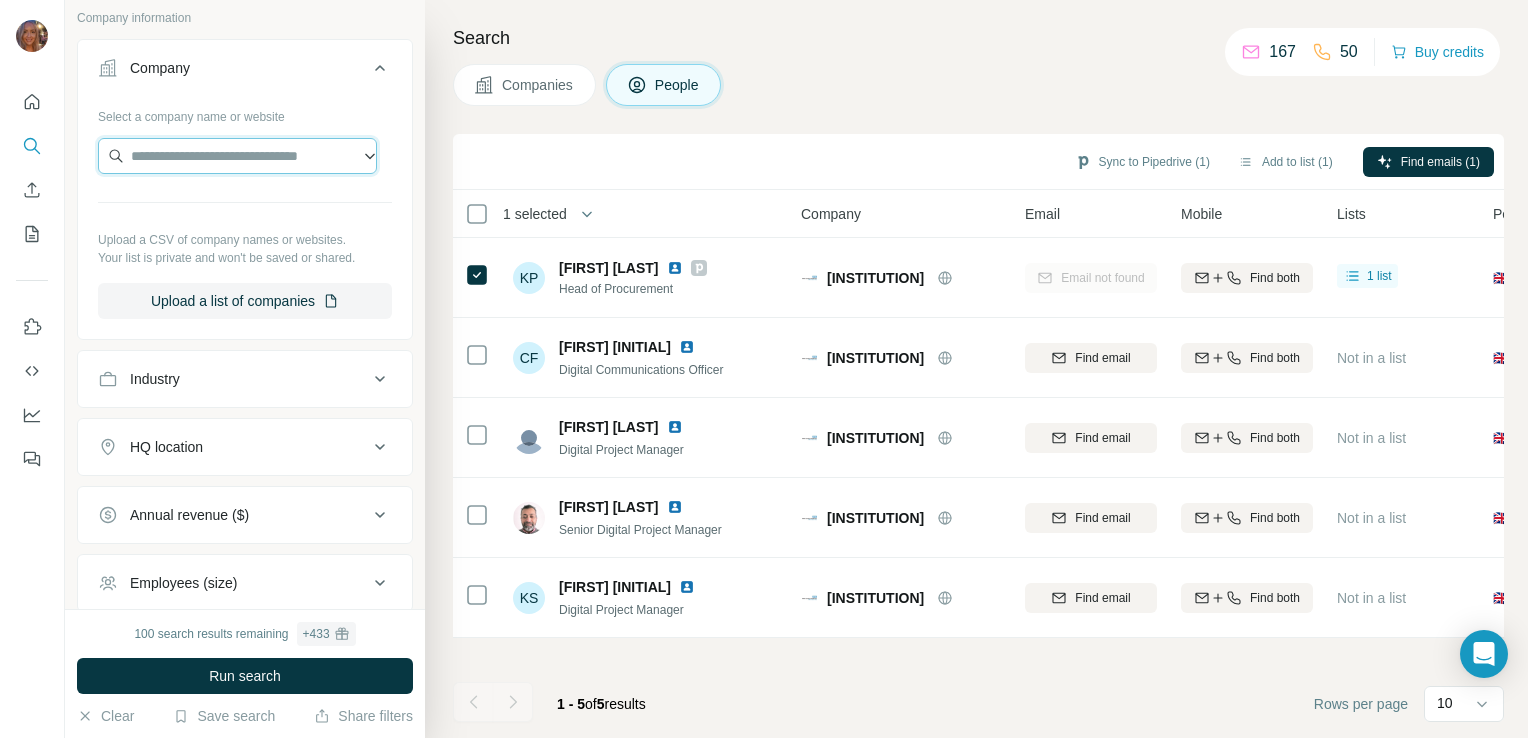 click at bounding box center (237, 156) 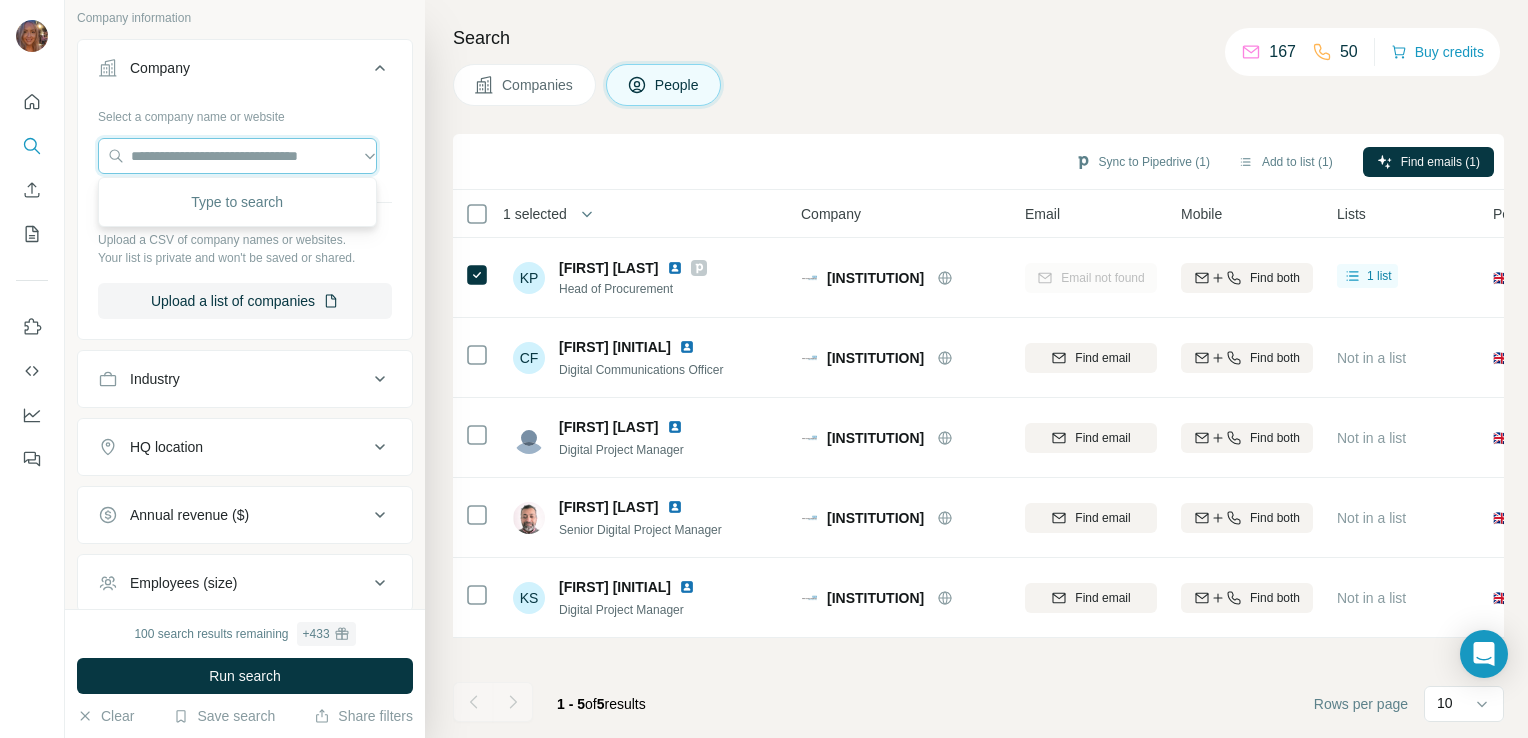paste on "**********" 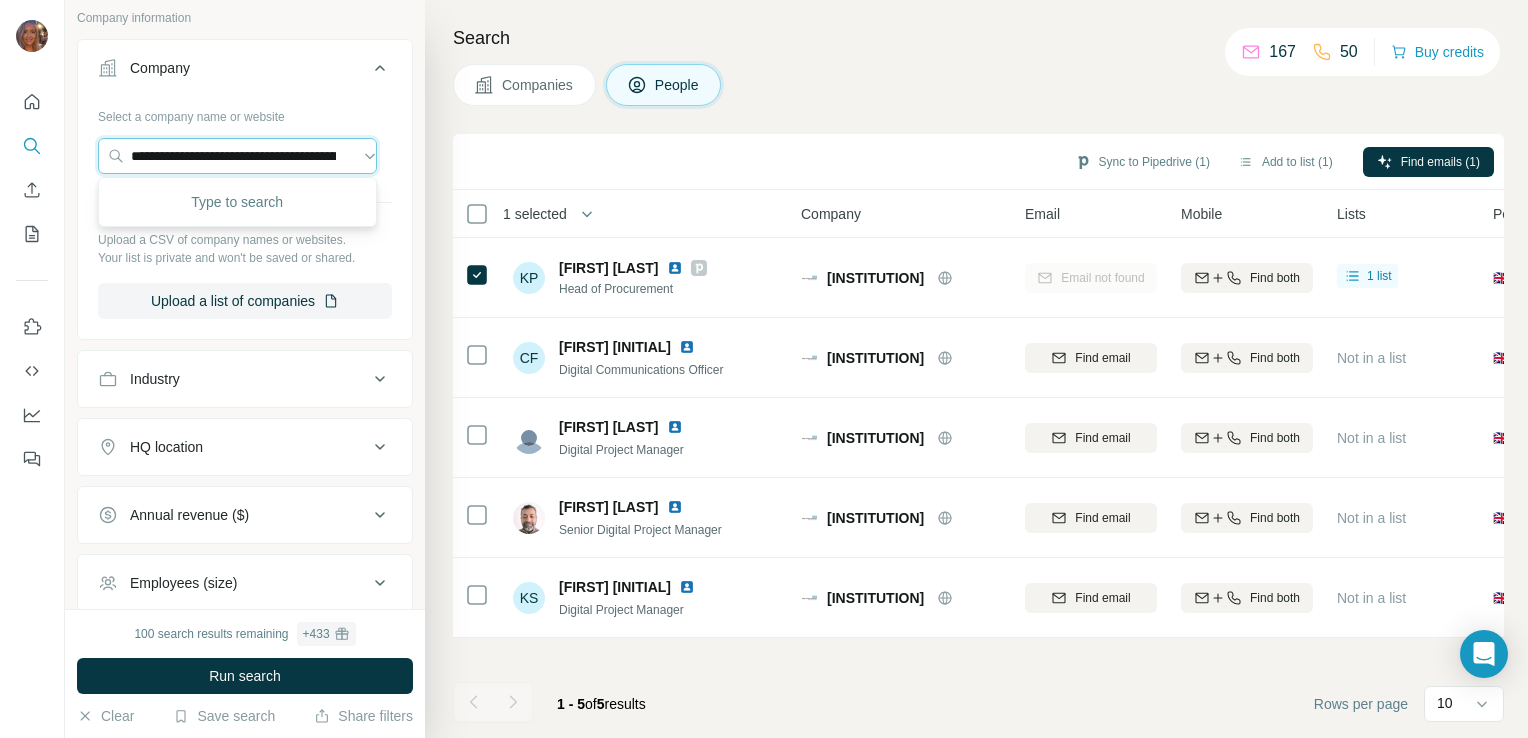 scroll, scrollTop: 0, scrollLeft: 137, axis: horizontal 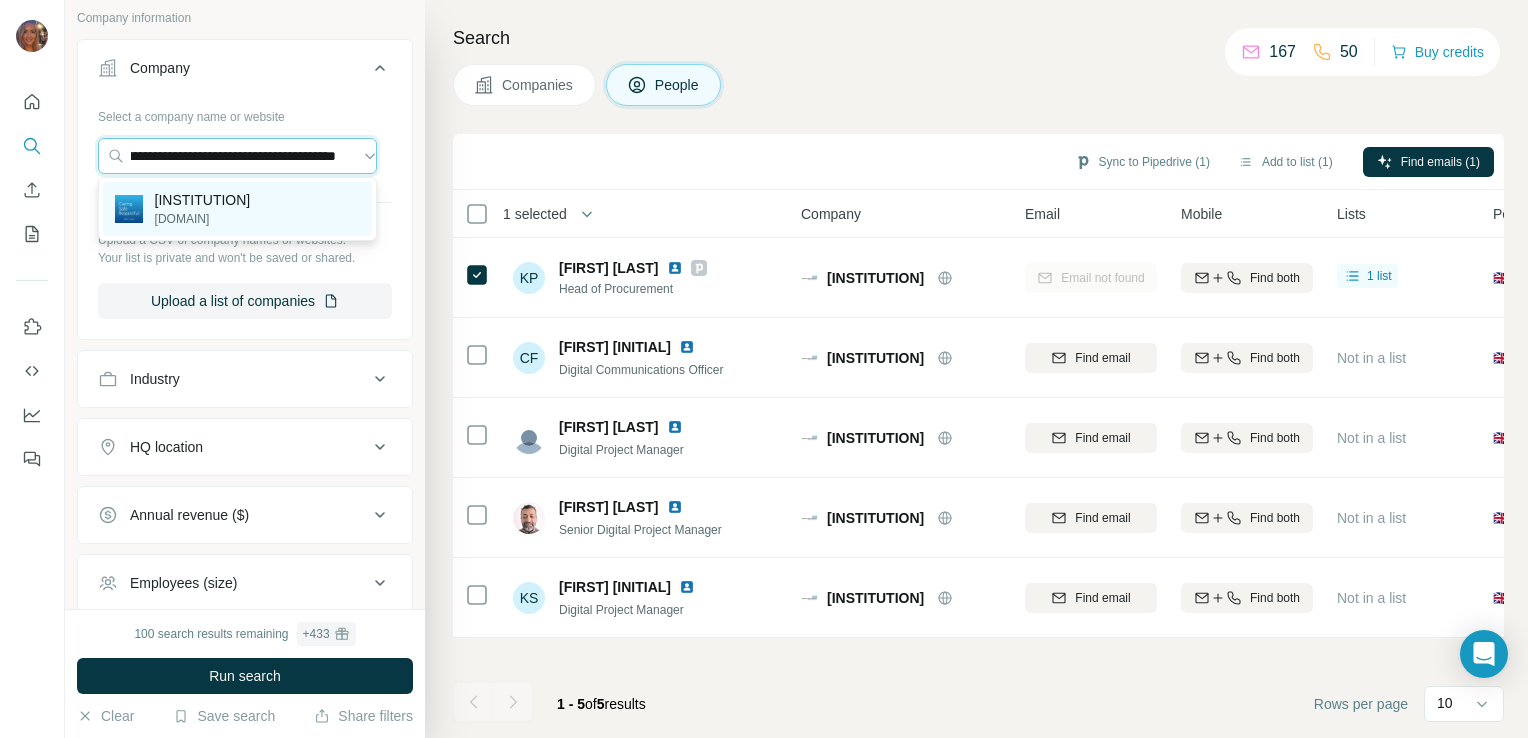 type on "**********" 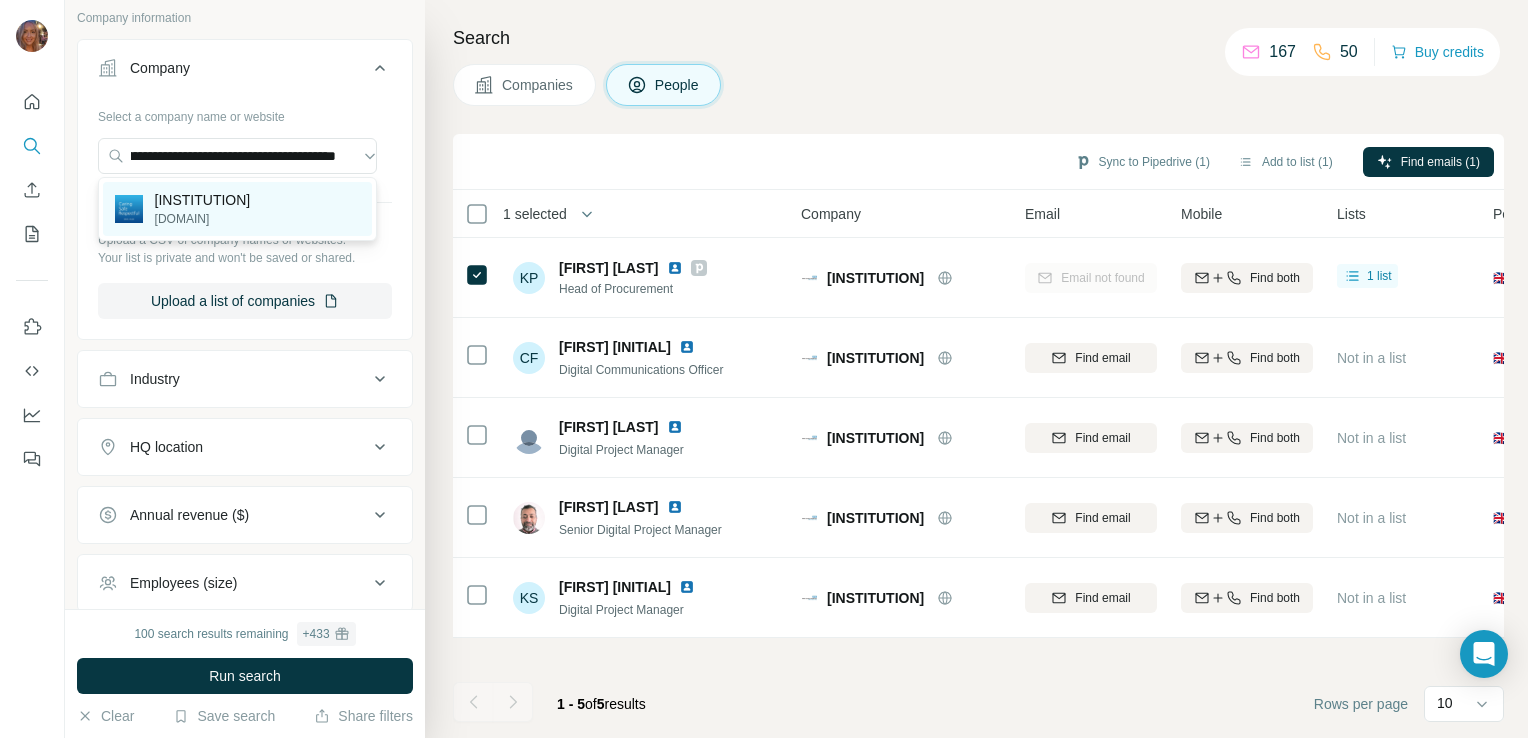 scroll, scrollTop: 0, scrollLeft: 0, axis: both 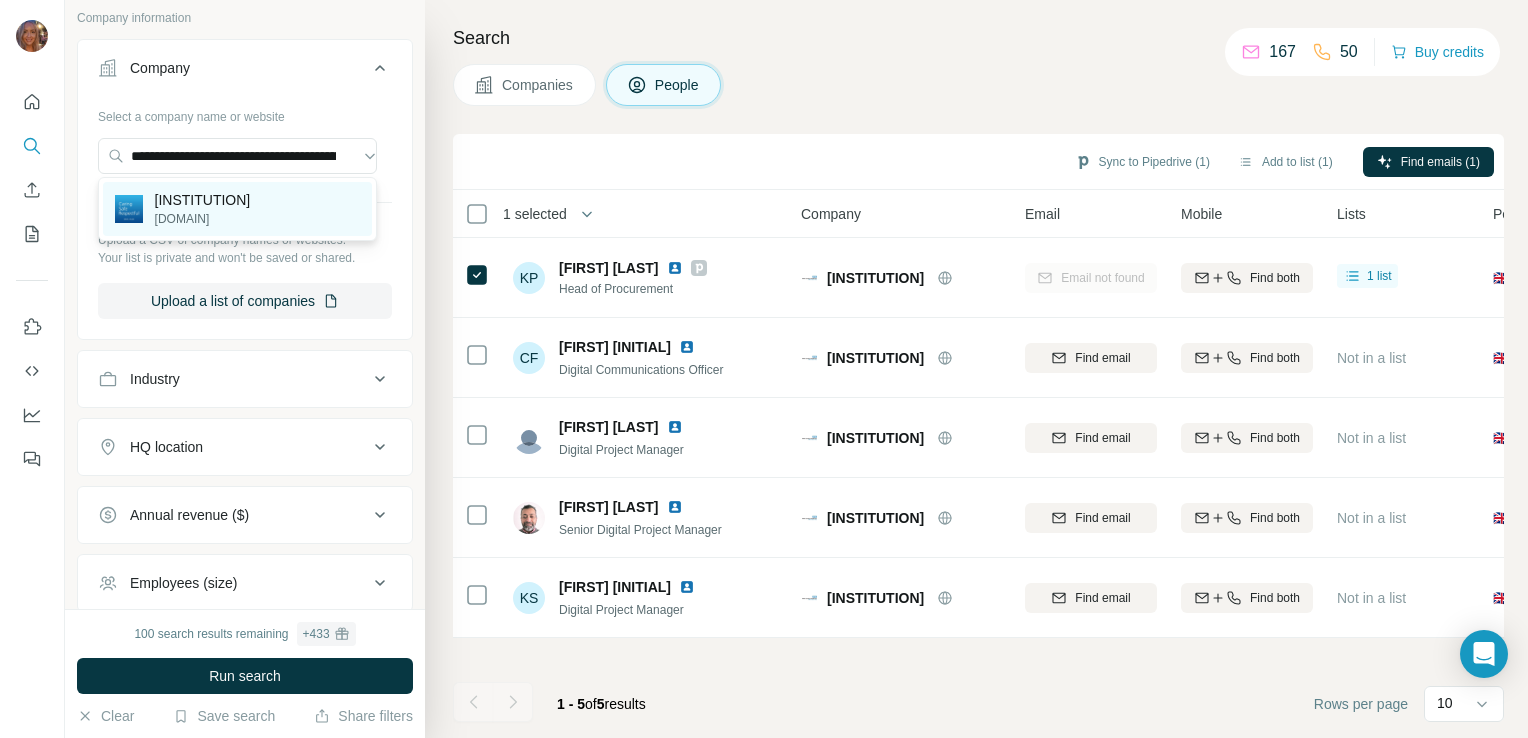 click on "[INSTITUTION]" at bounding box center [203, 200] 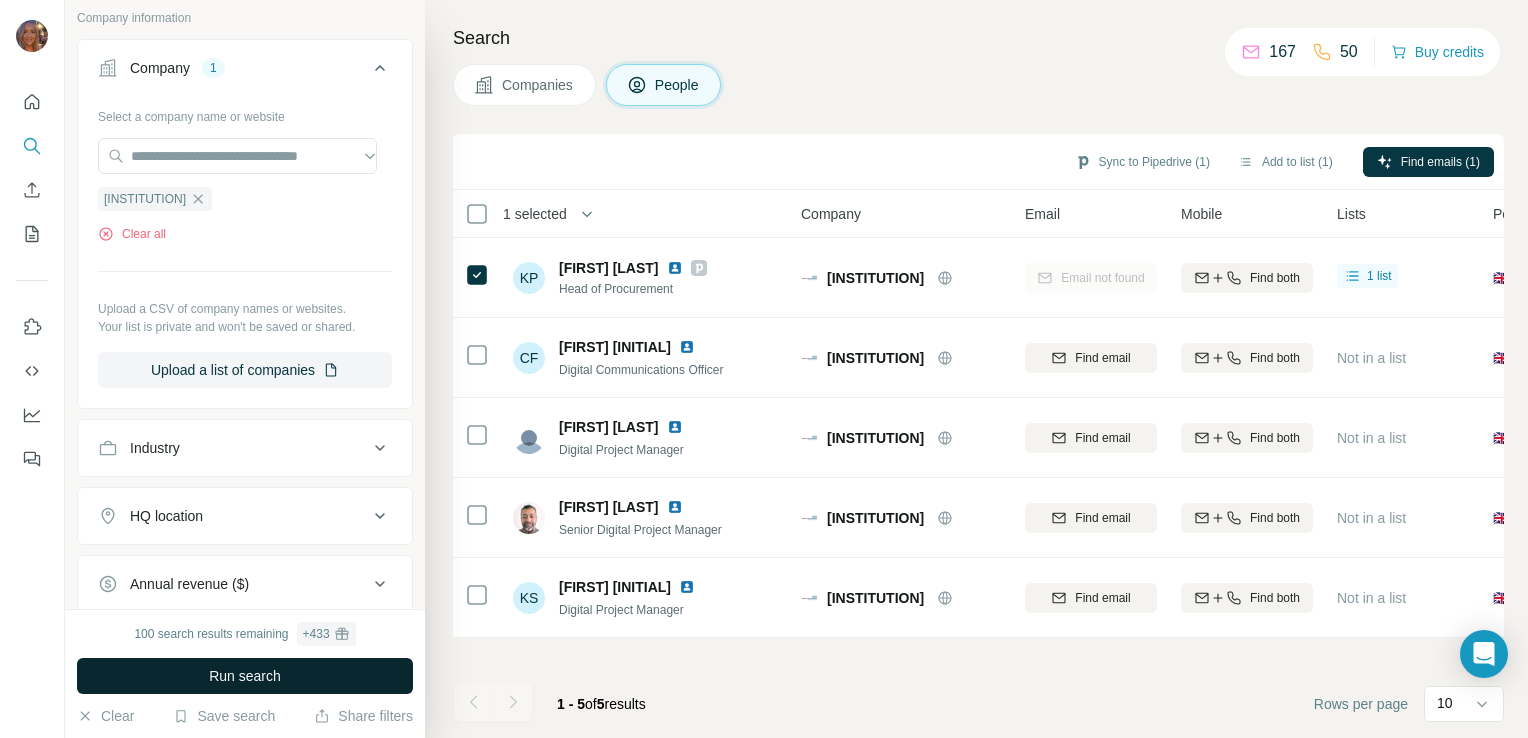 click on "Run search" at bounding box center [245, 676] 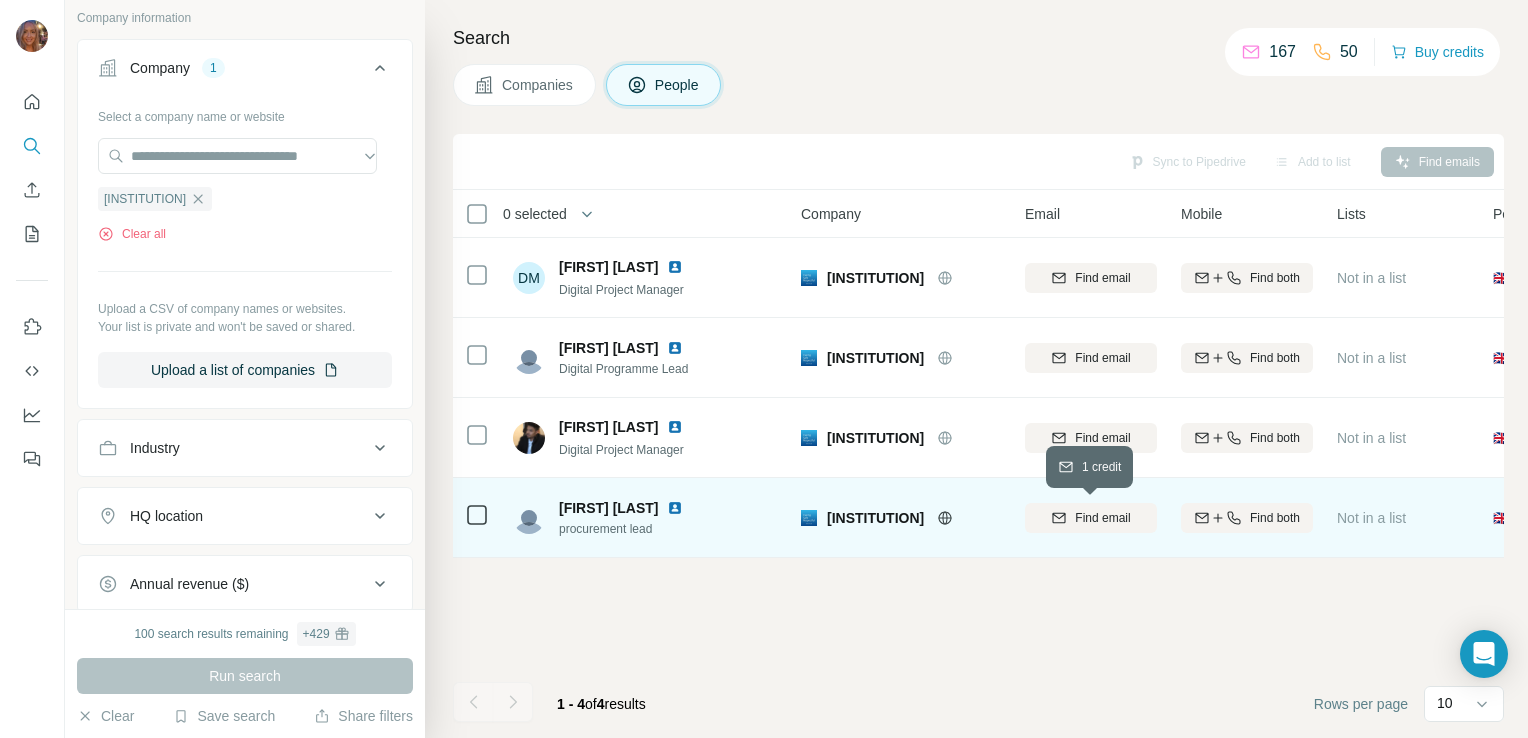 click on "Find email" at bounding box center (1102, 518) 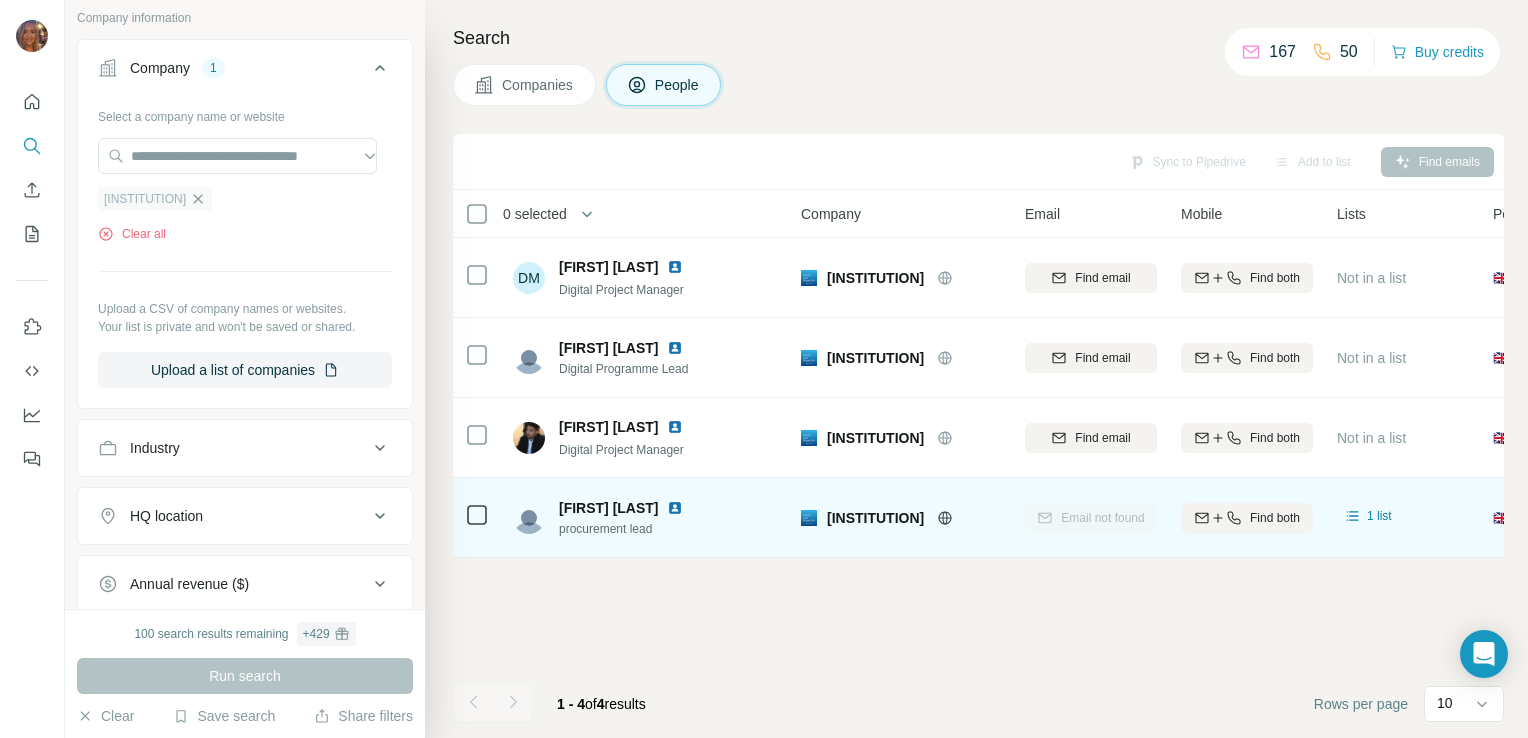 click 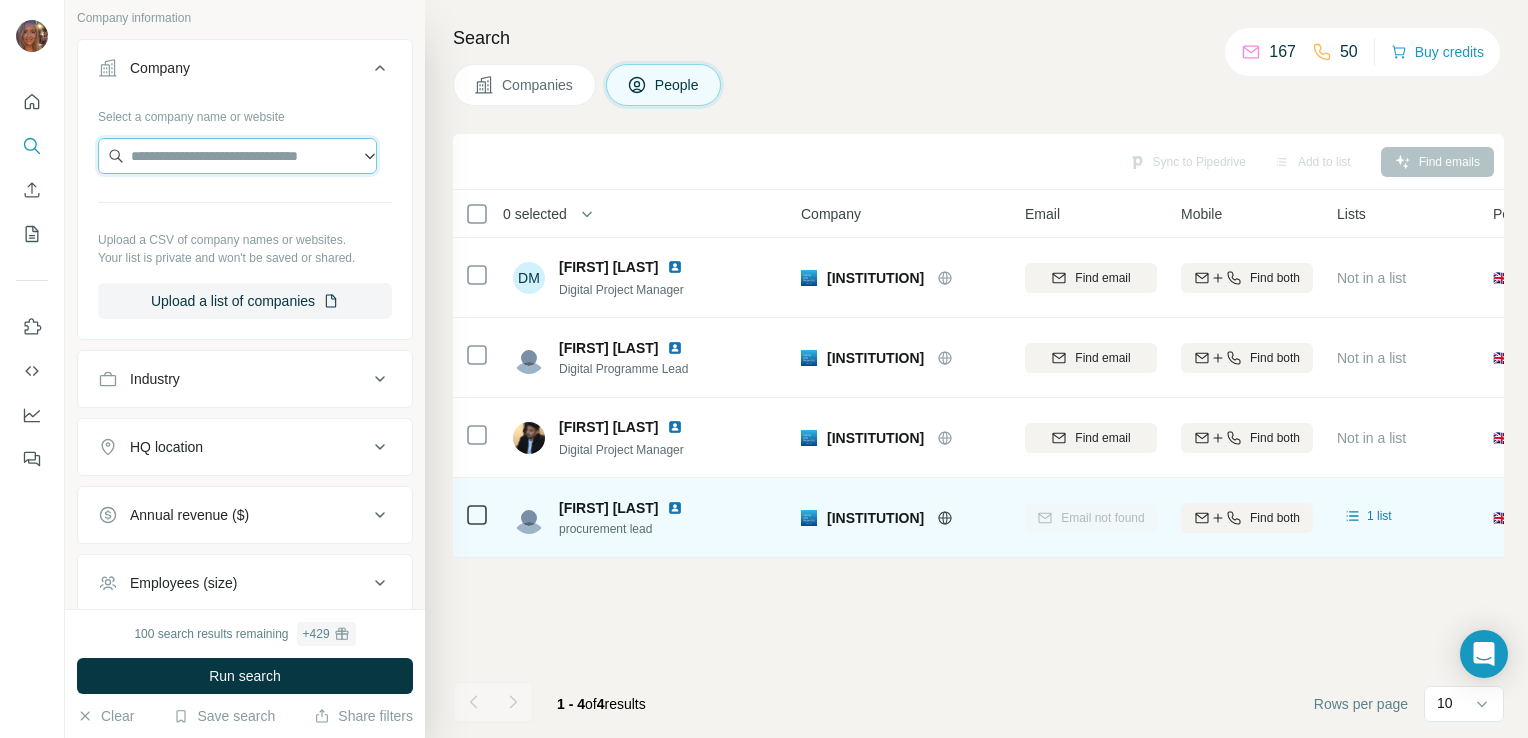 click at bounding box center (237, 156) 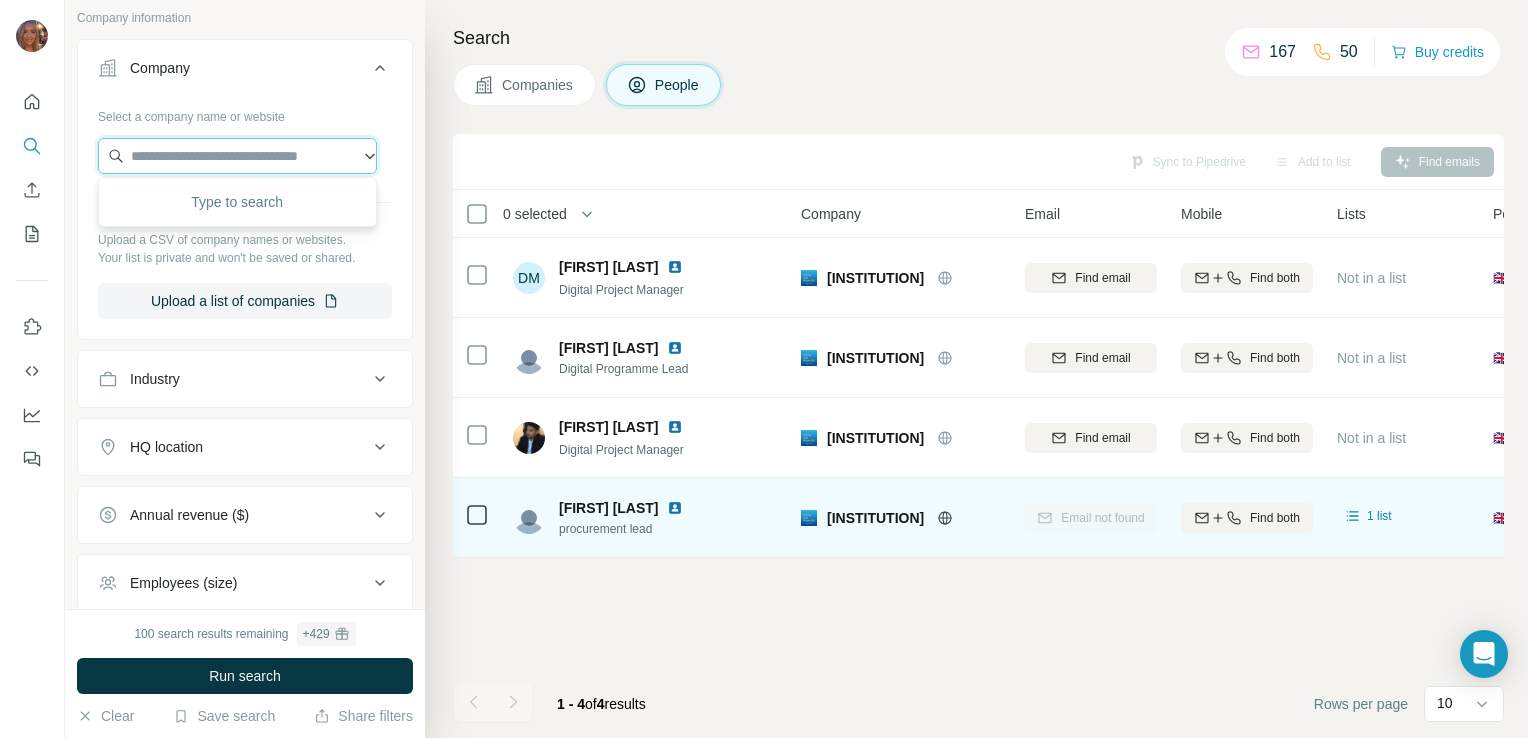 paste on "**********" 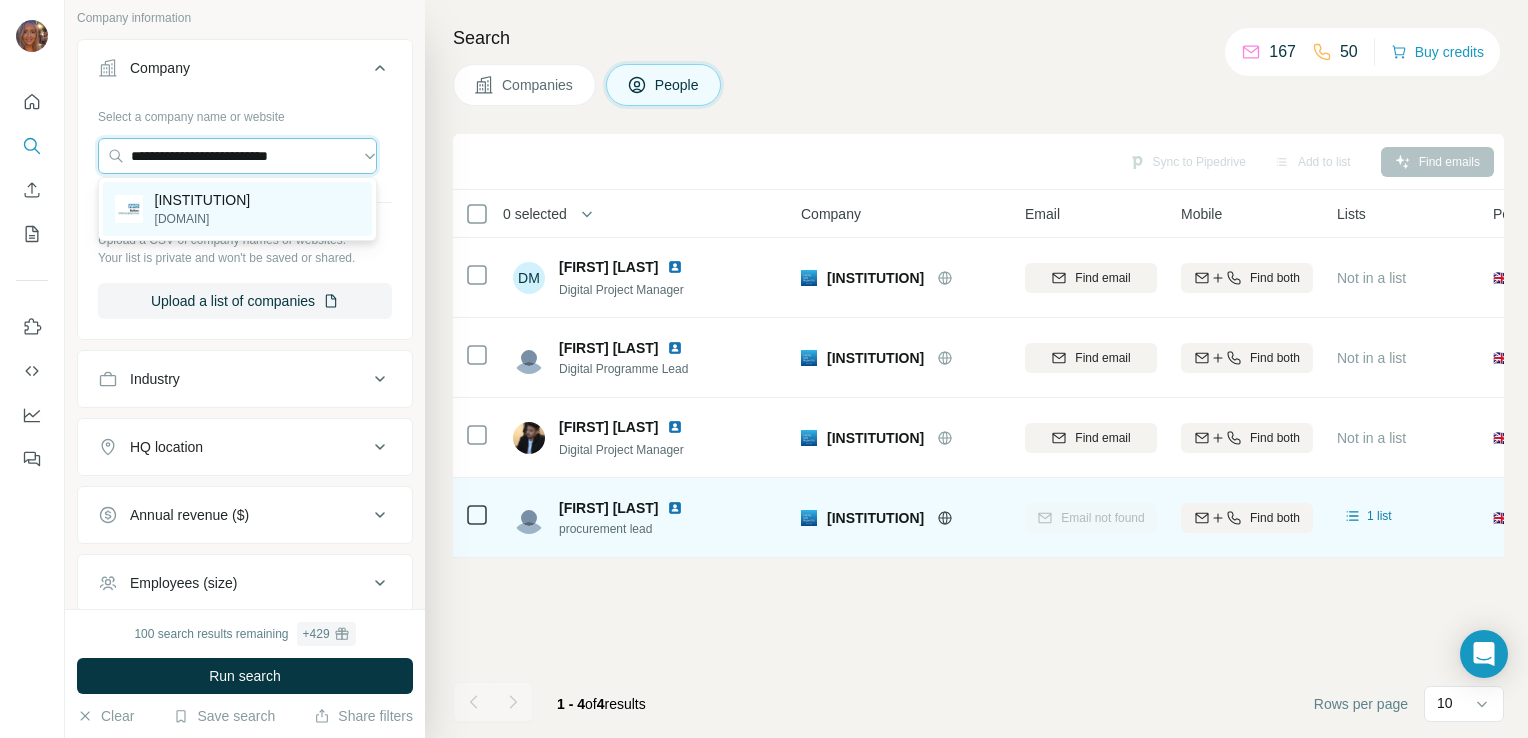 type on "**********" 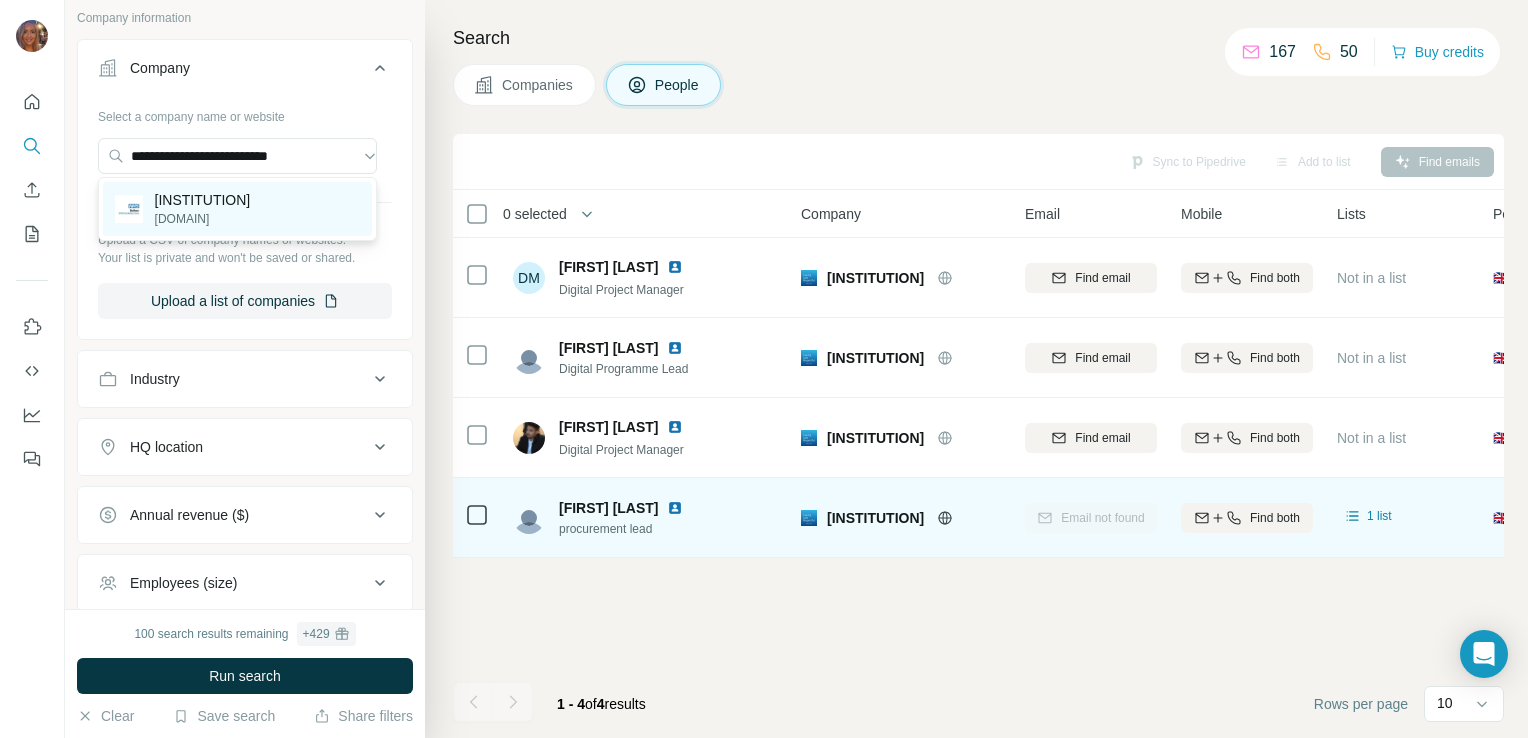 click on "[DOMAIN]" at bounding box center [203, 219] 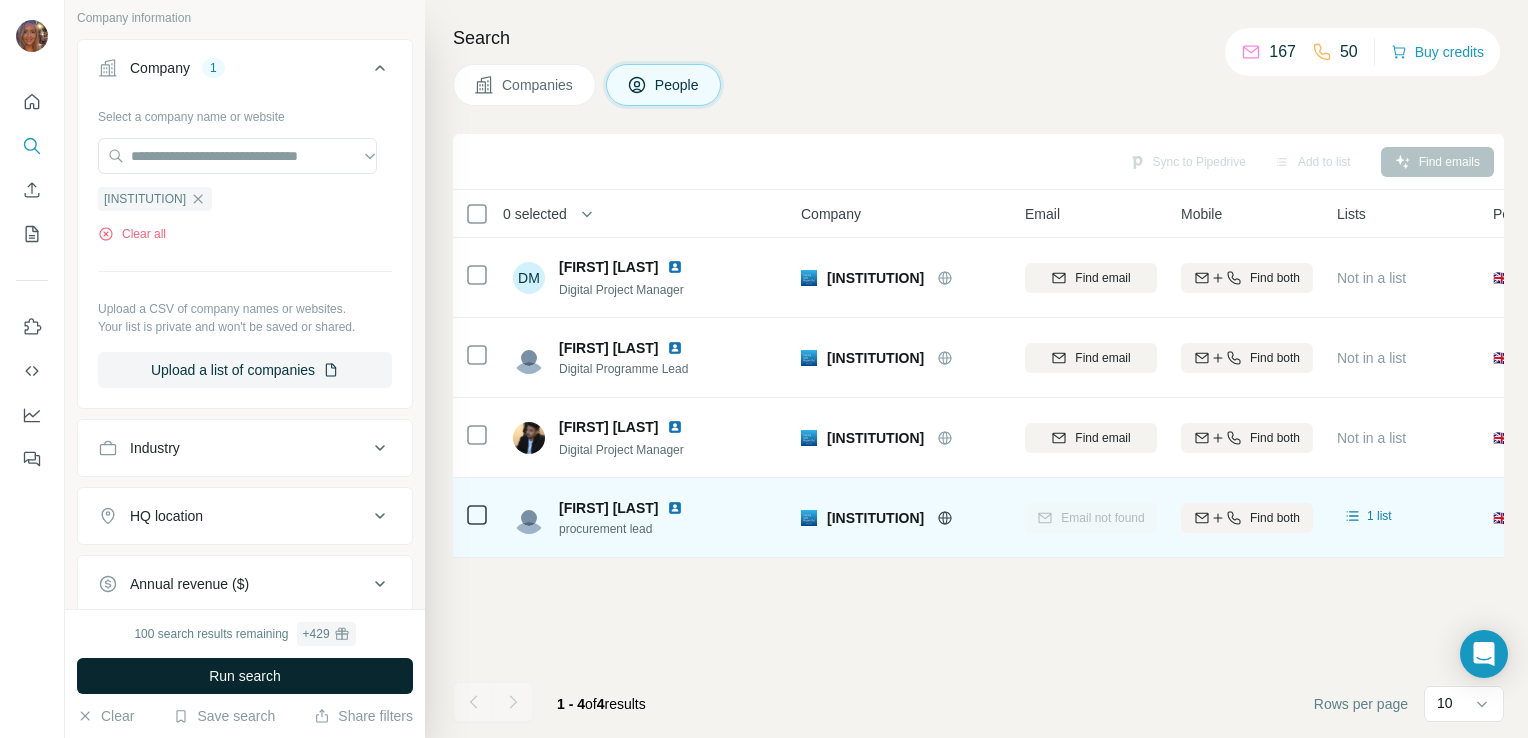 click on "Run search" at bounding box center (245, 676) 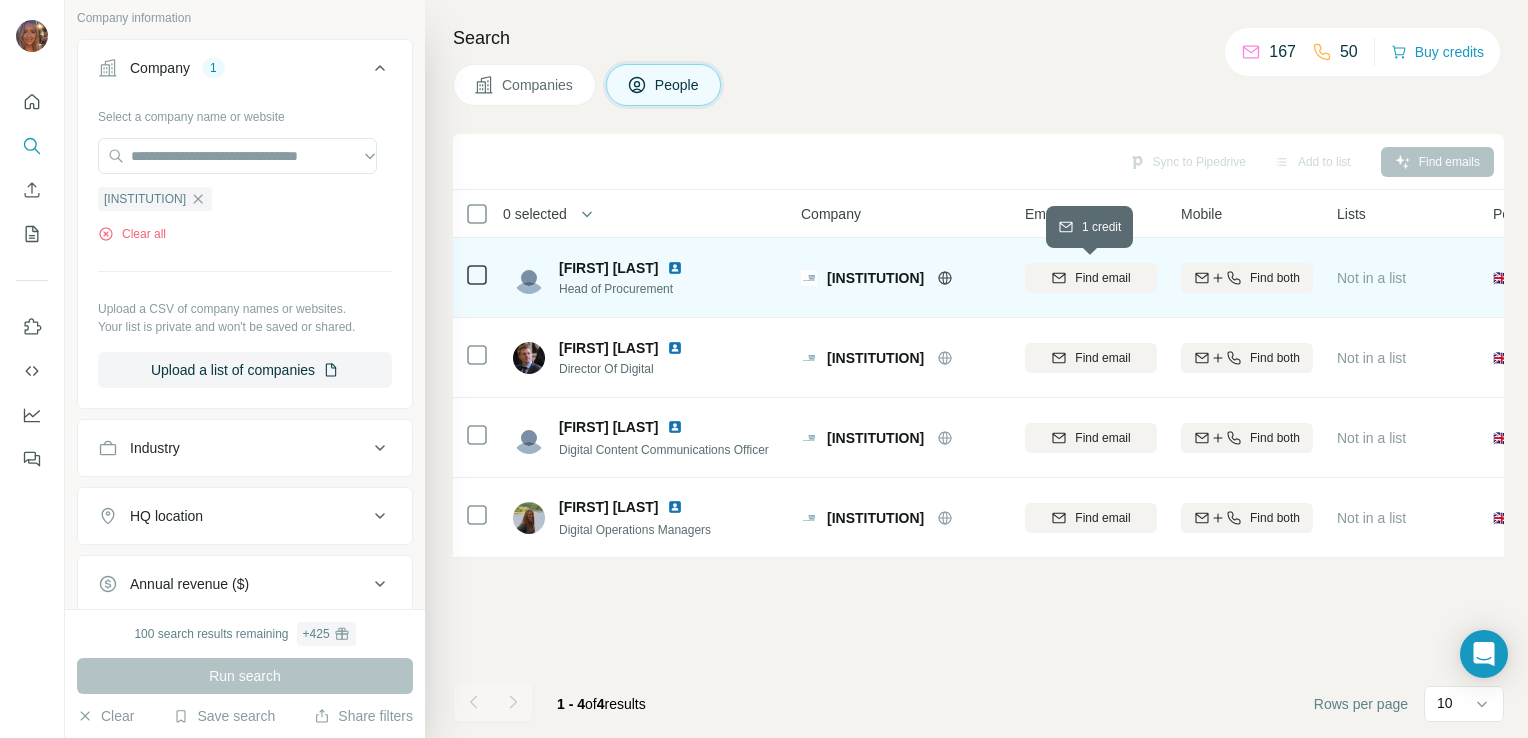 click on "Find email" at bounding box center (1102, 278) 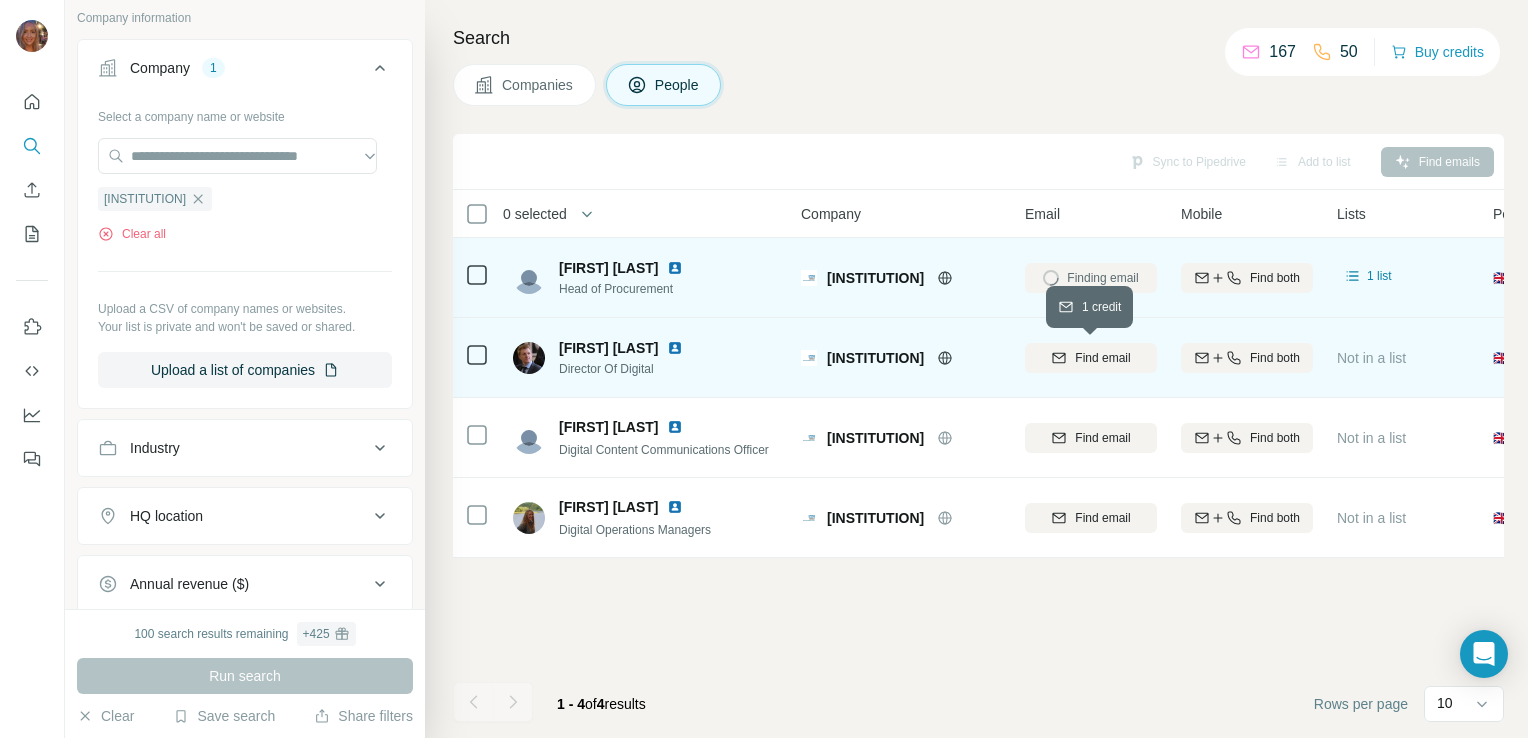 click on "Find email" at bounding box center (1102, 358) 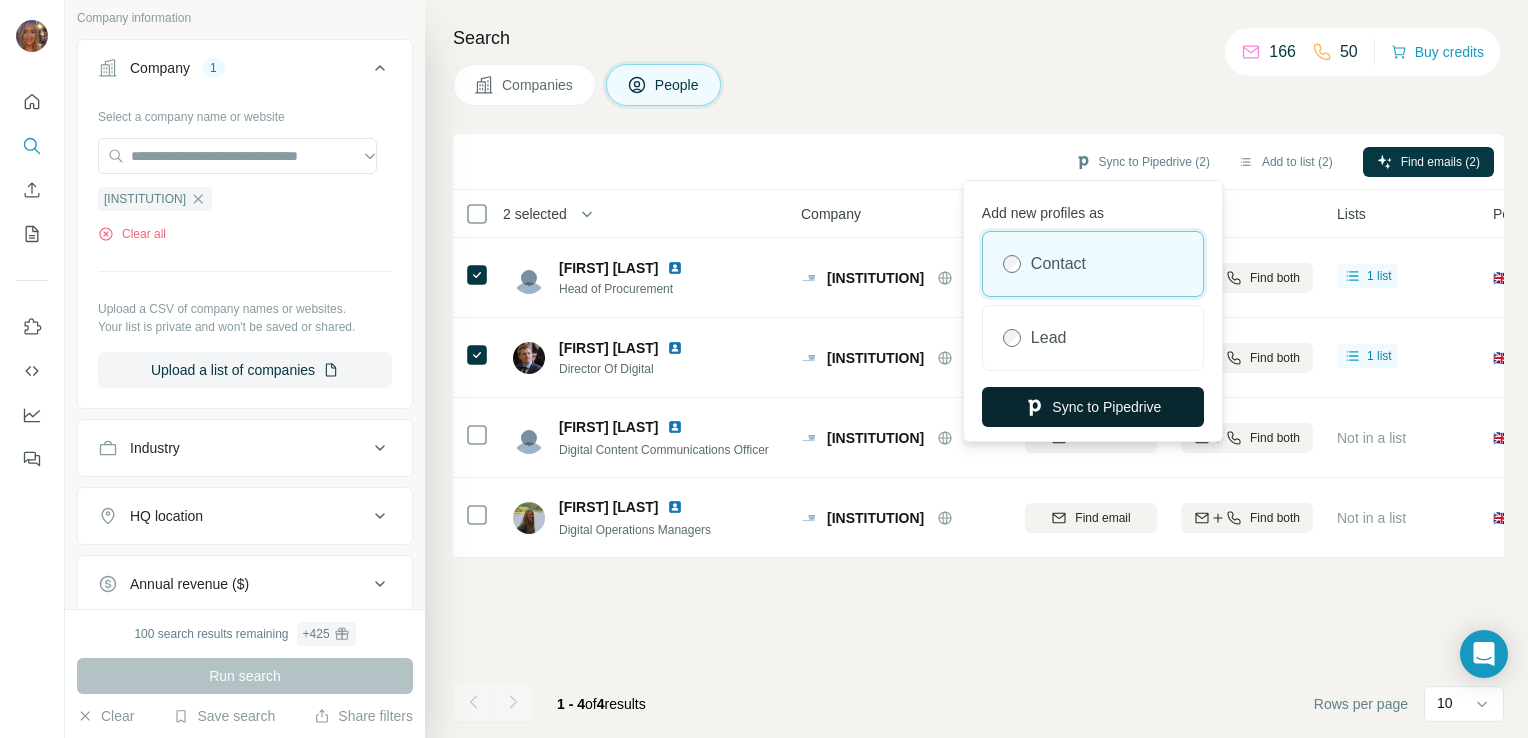 drag, startPoint x: 1082, startPoint y: 387, endPoint x: 1084, endPoint y: 397, distance: 10.198039 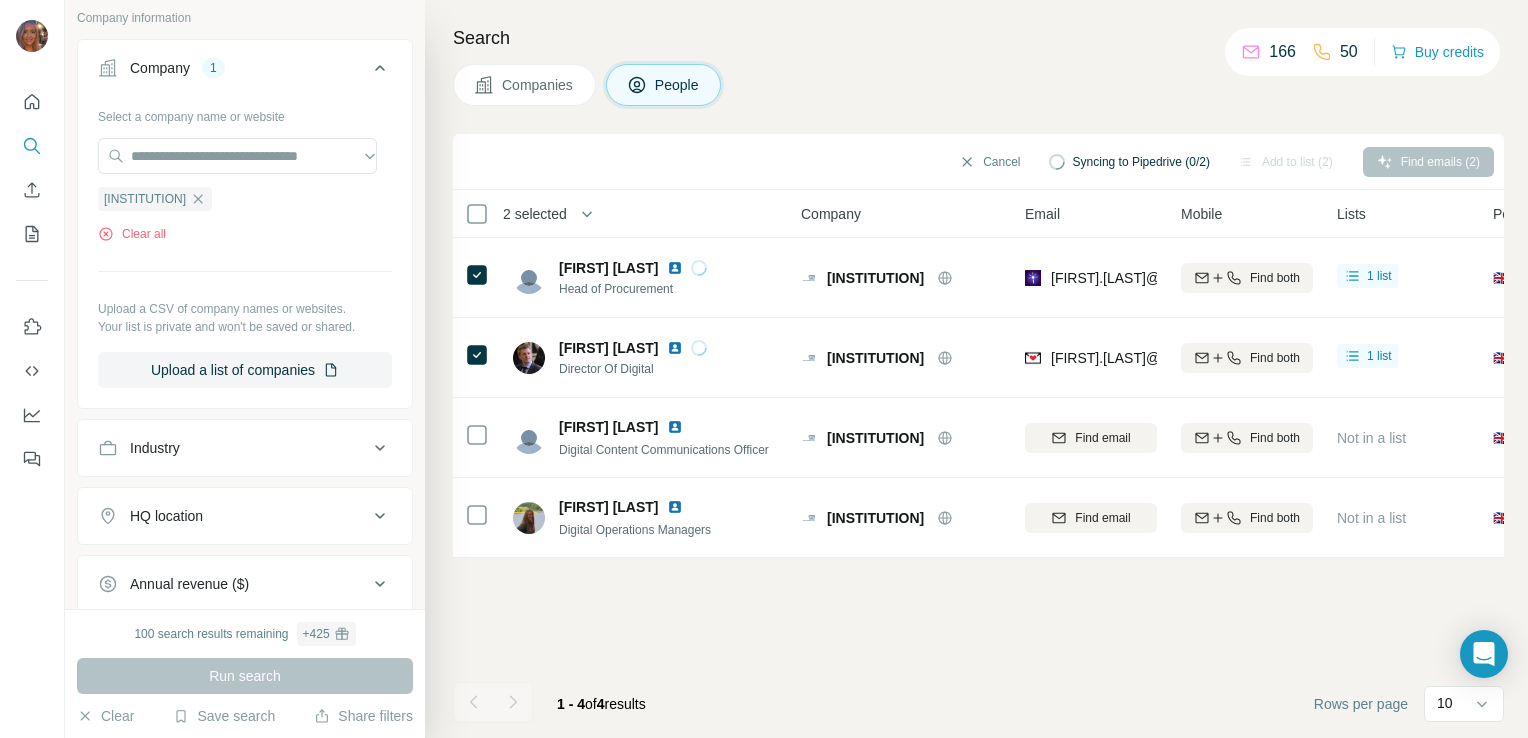 click on "Find email" at bounding box center [1091, 438] 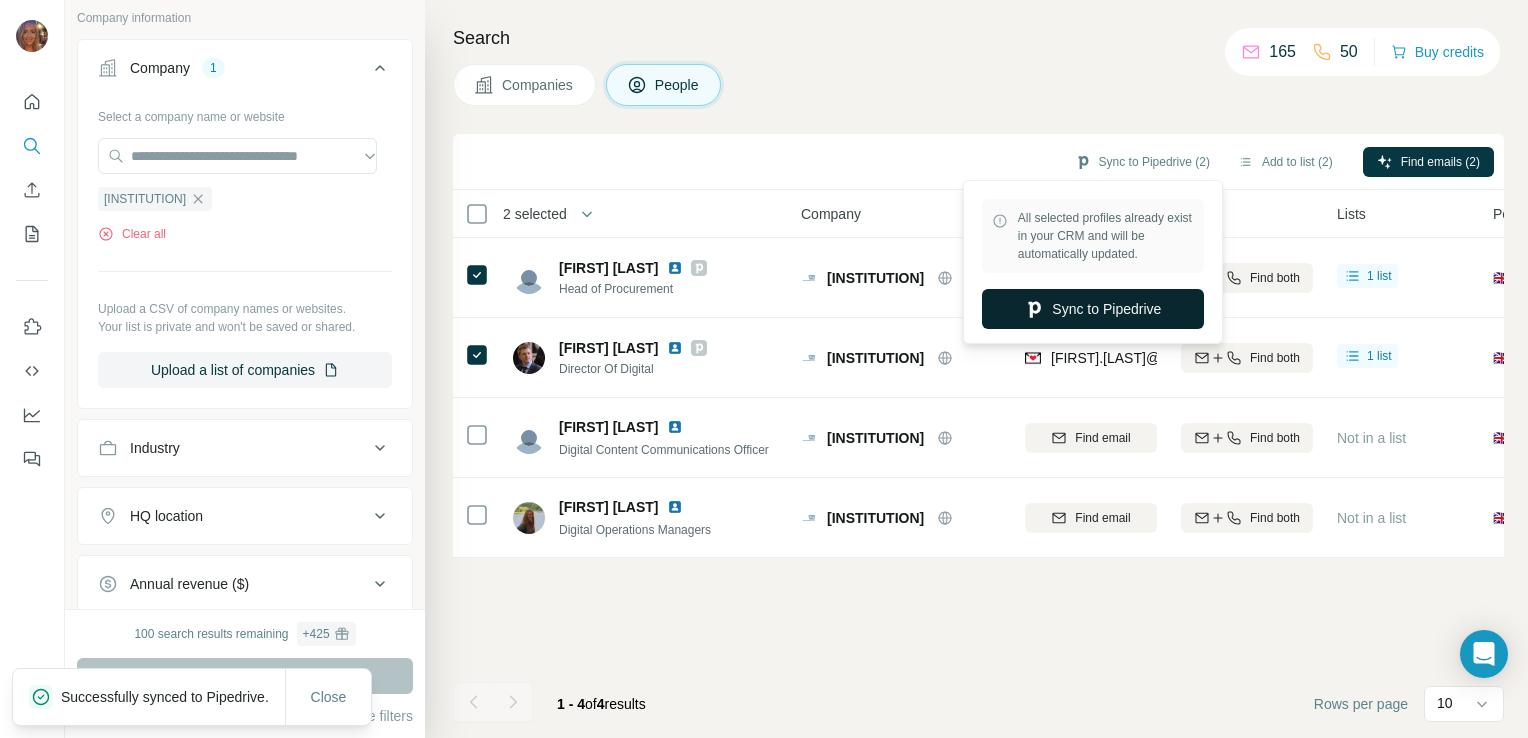 click on "Sync to Pipedrive" at bounding box center [1093, 309] 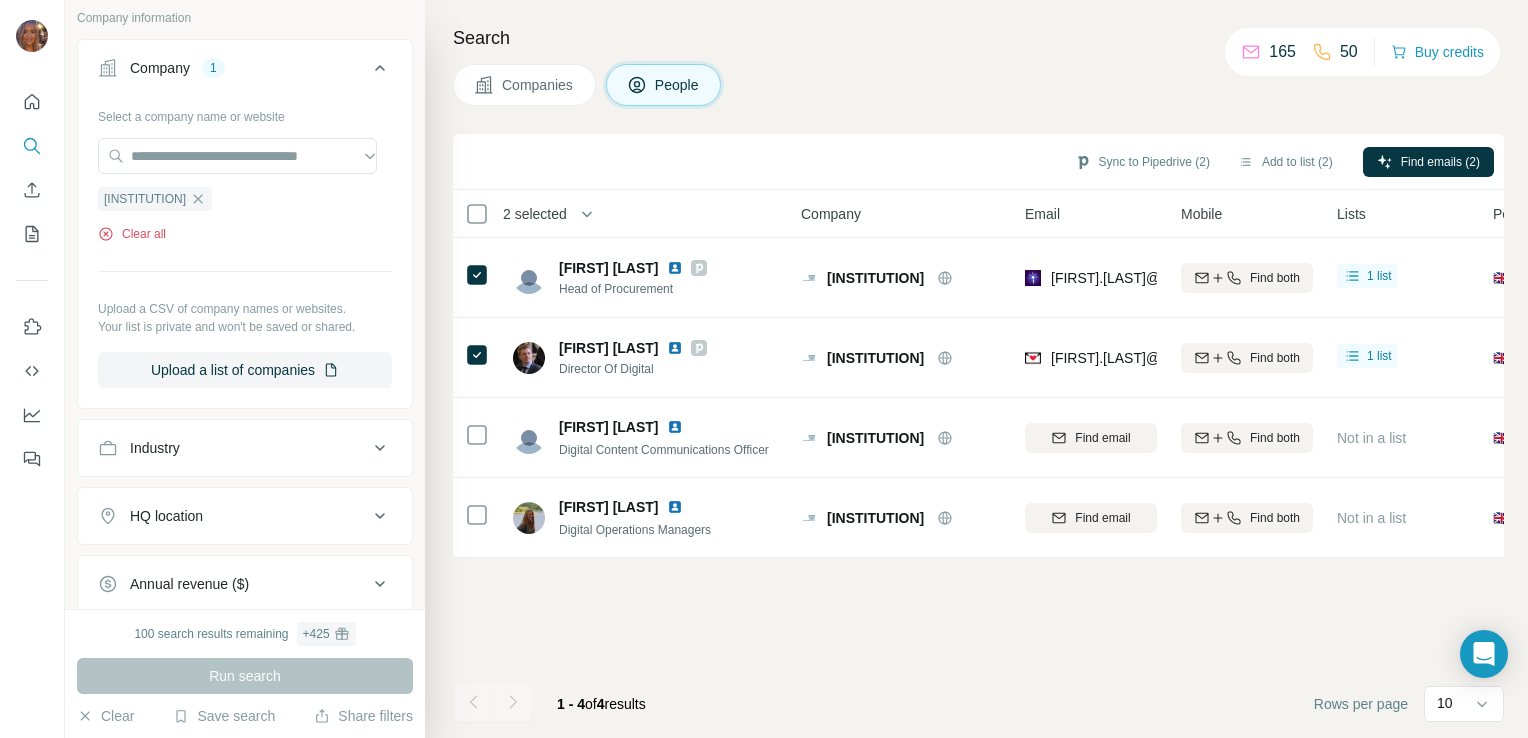 click on "Clear all" at bounding box center (132, 234) 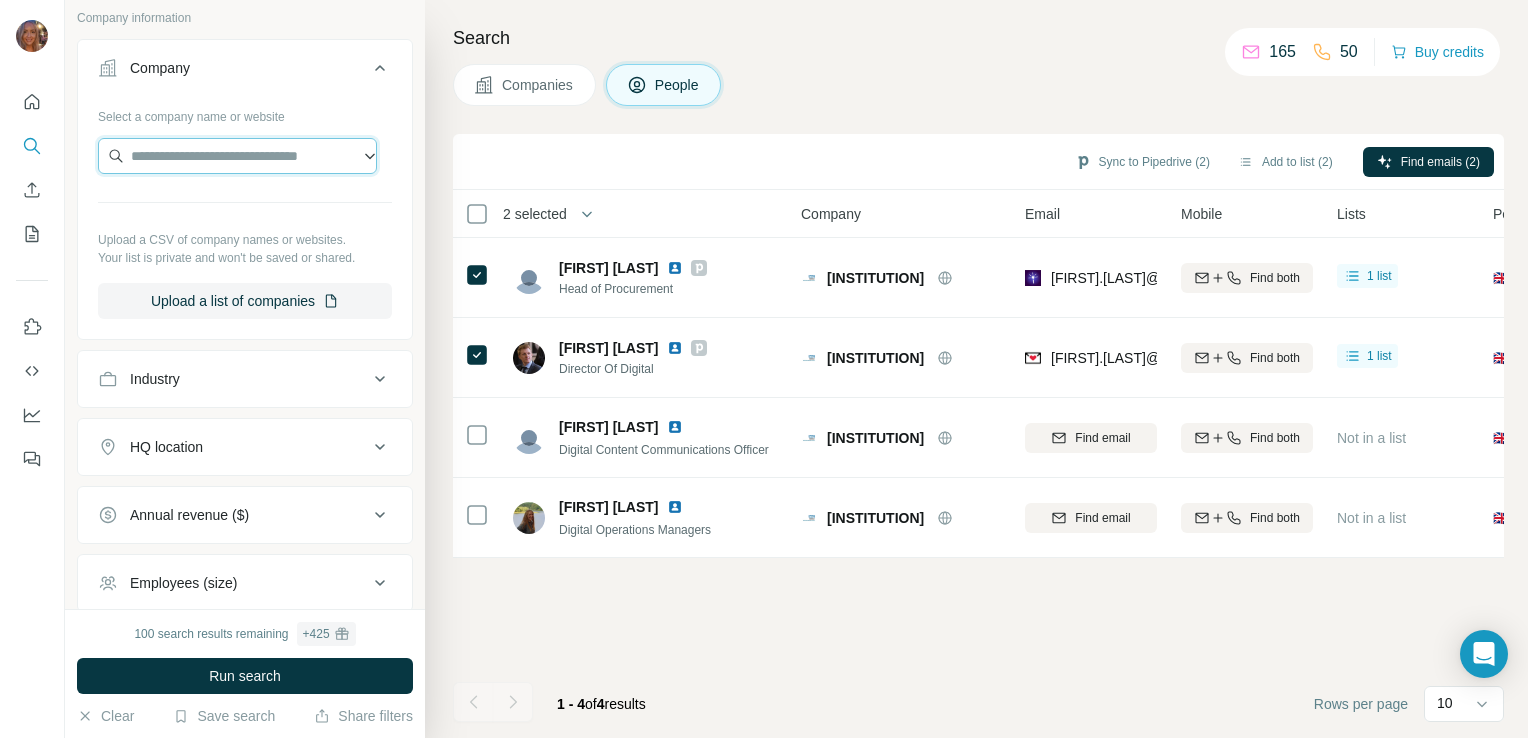 click at bounding box center [237, 156] 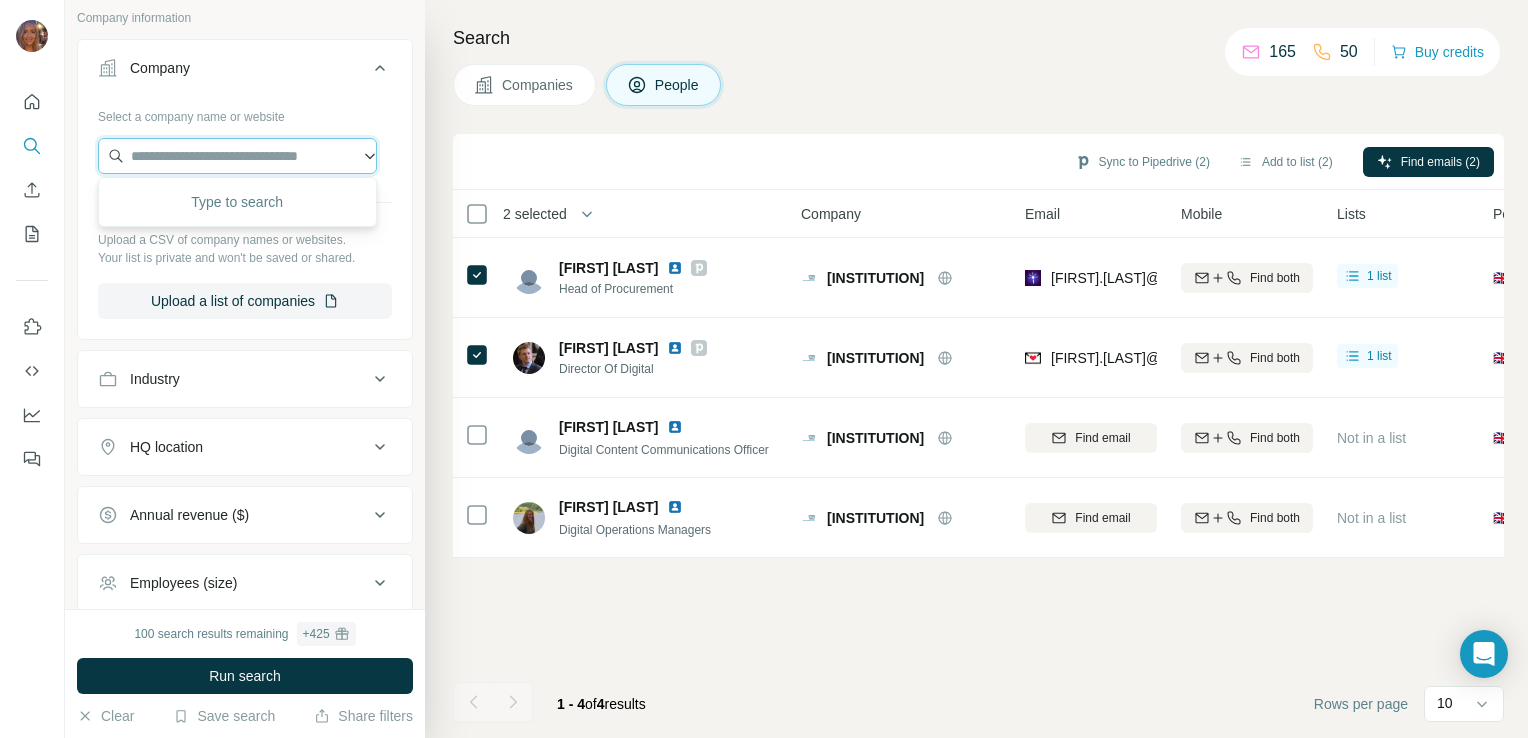 paste on "**********" 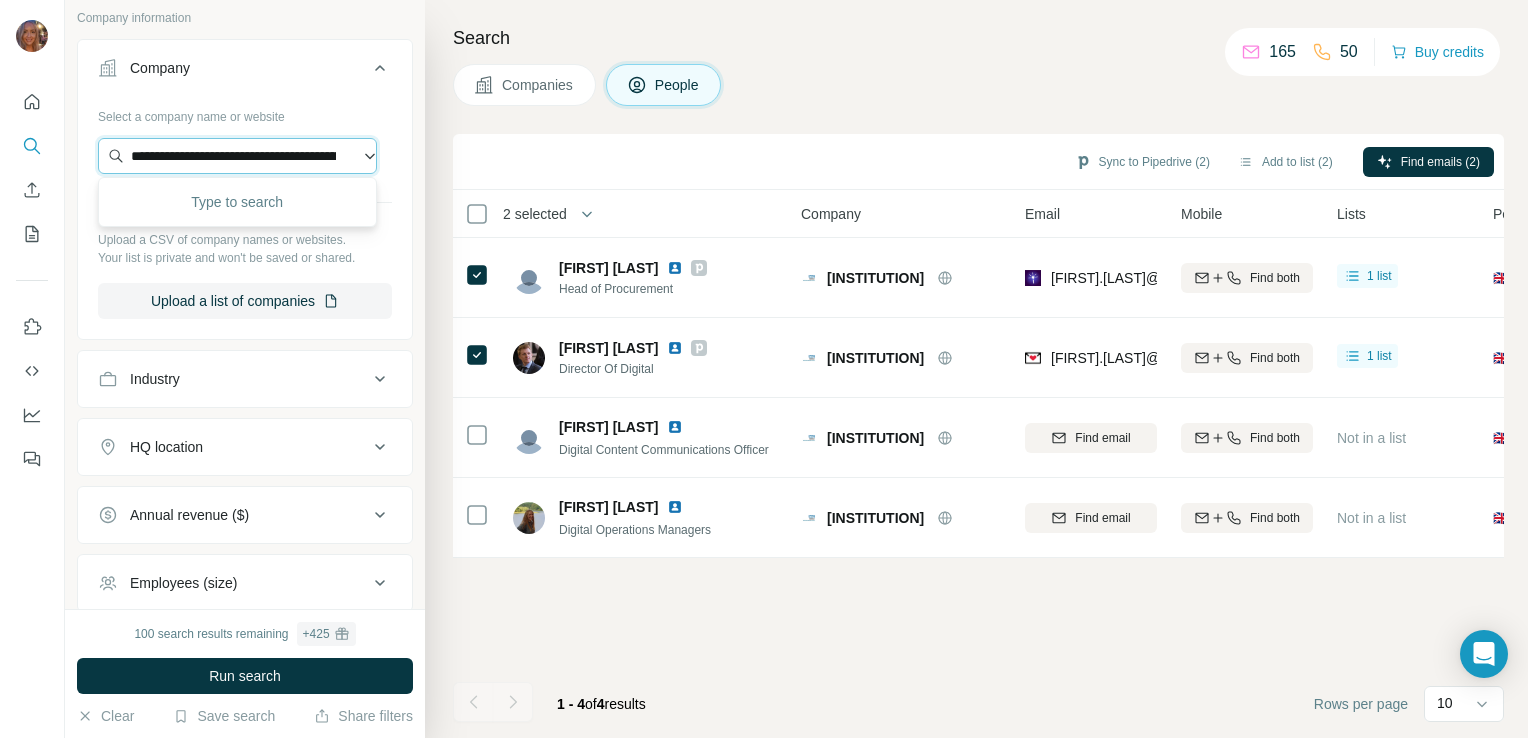scroll, scrollTop: 0, scrollLeft: 131, axis: horizontal 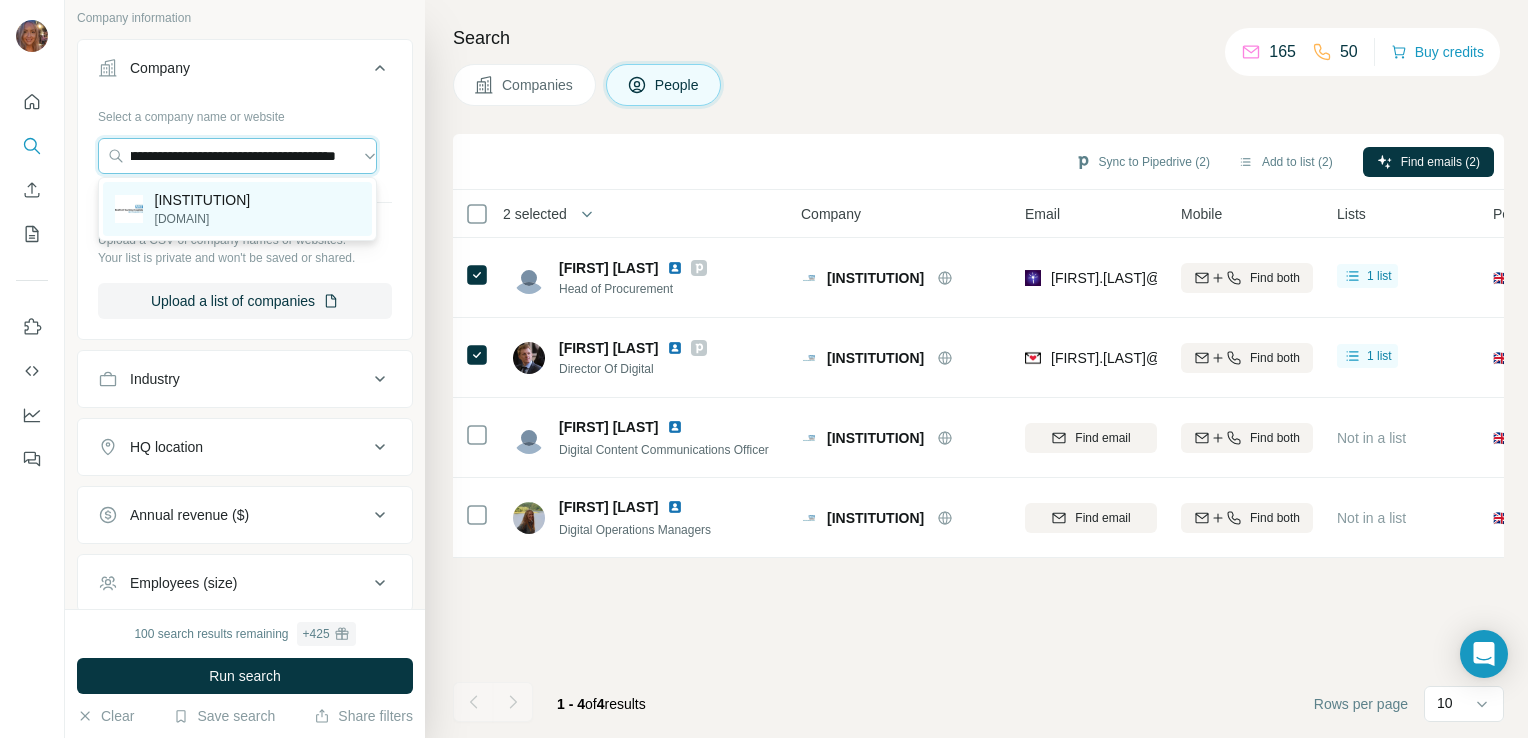 type on "**********" 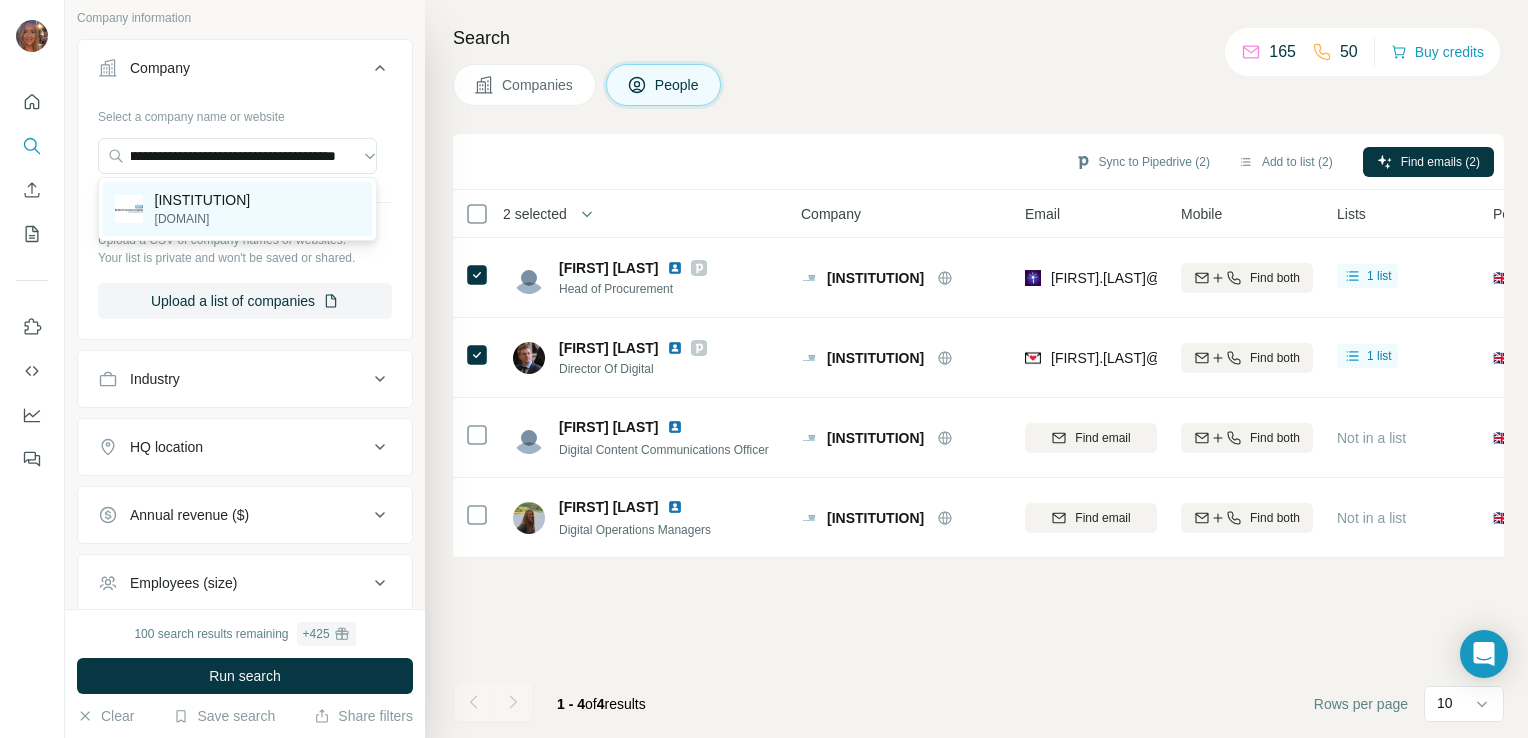 scroll, scrollTop: 0, scrollLeft: 0, axis: both 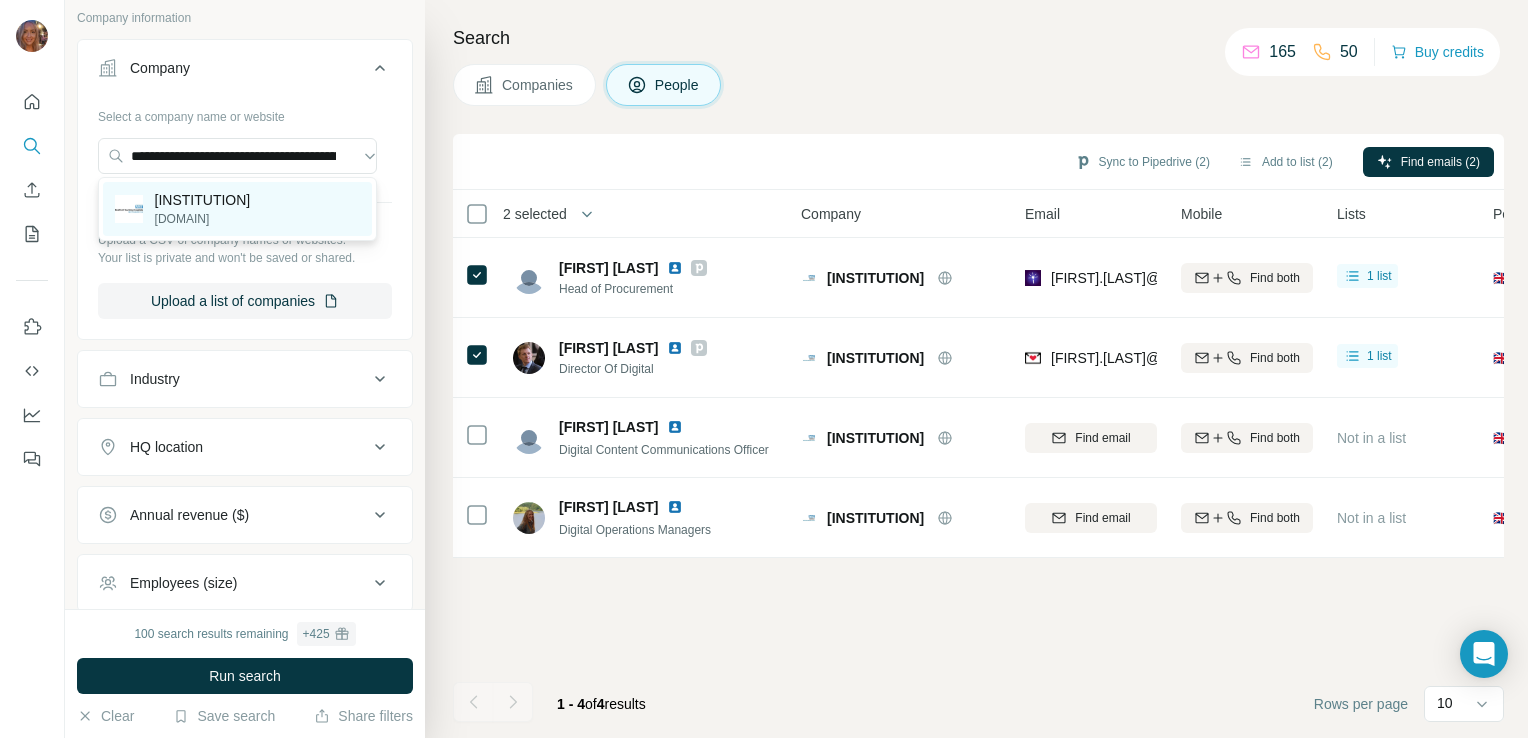 click on "[INSTITUTION]" at bounding box center (203, 200) 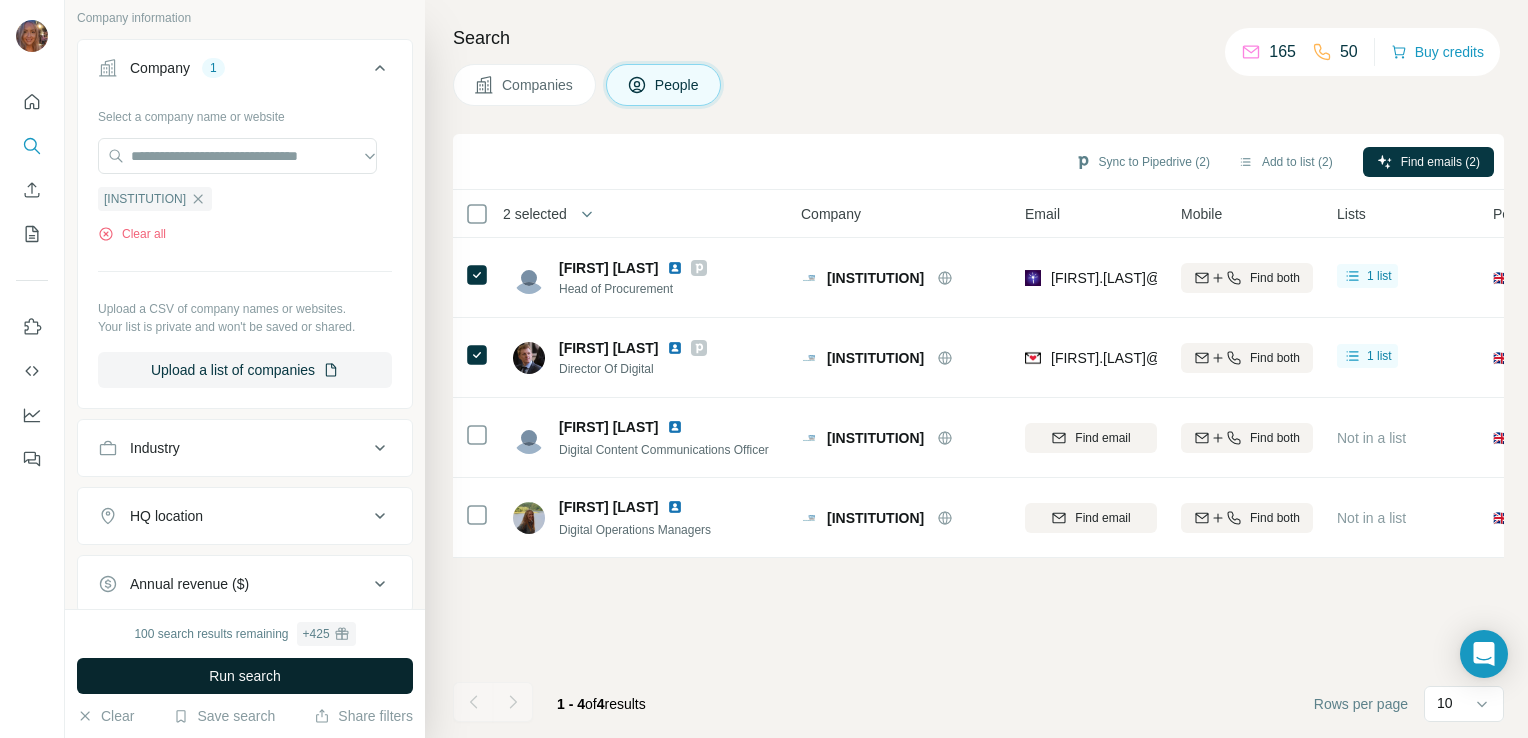 click on "Run search" at bounding box center [245, 676] 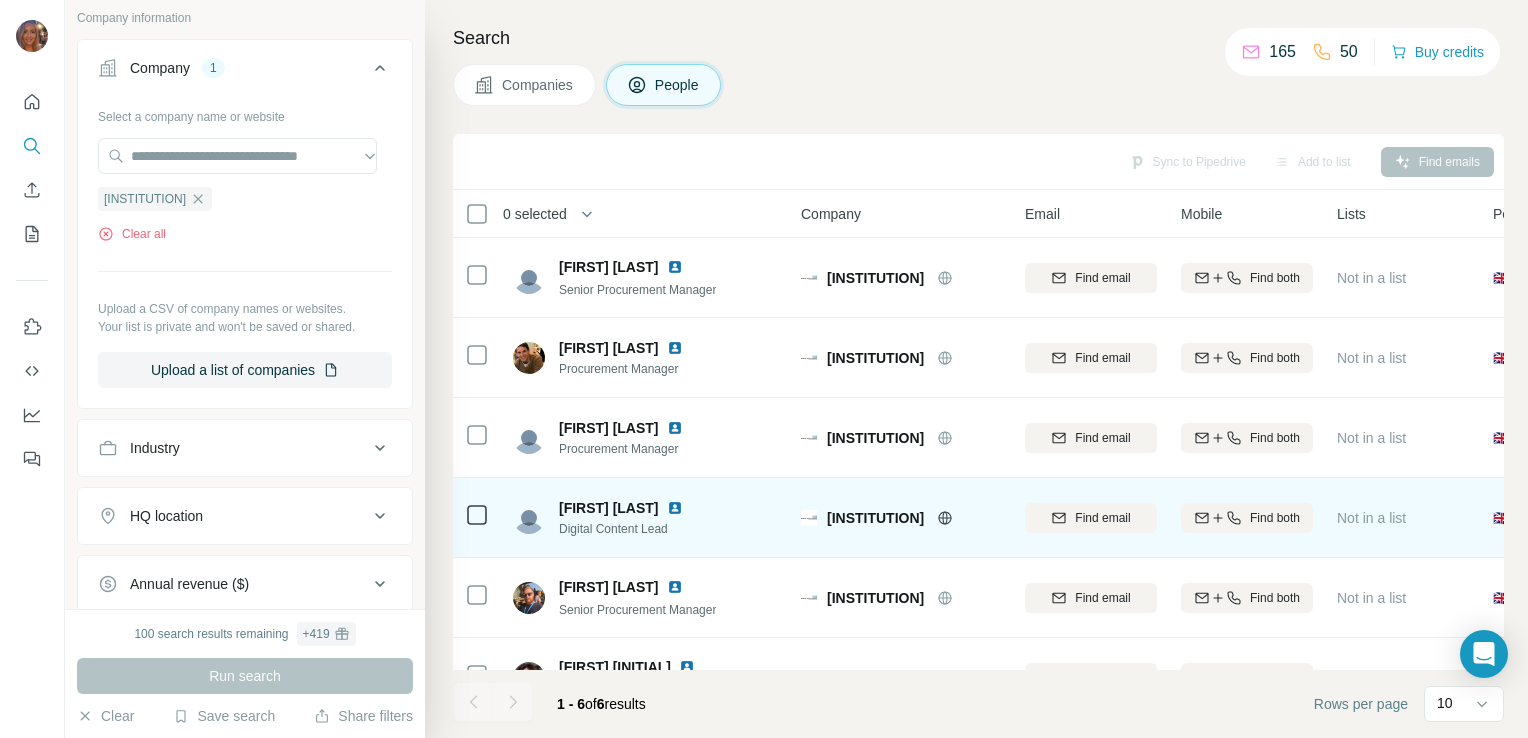 scroll, scrollTop: 57, scrollLeft: 0, axis: vertical 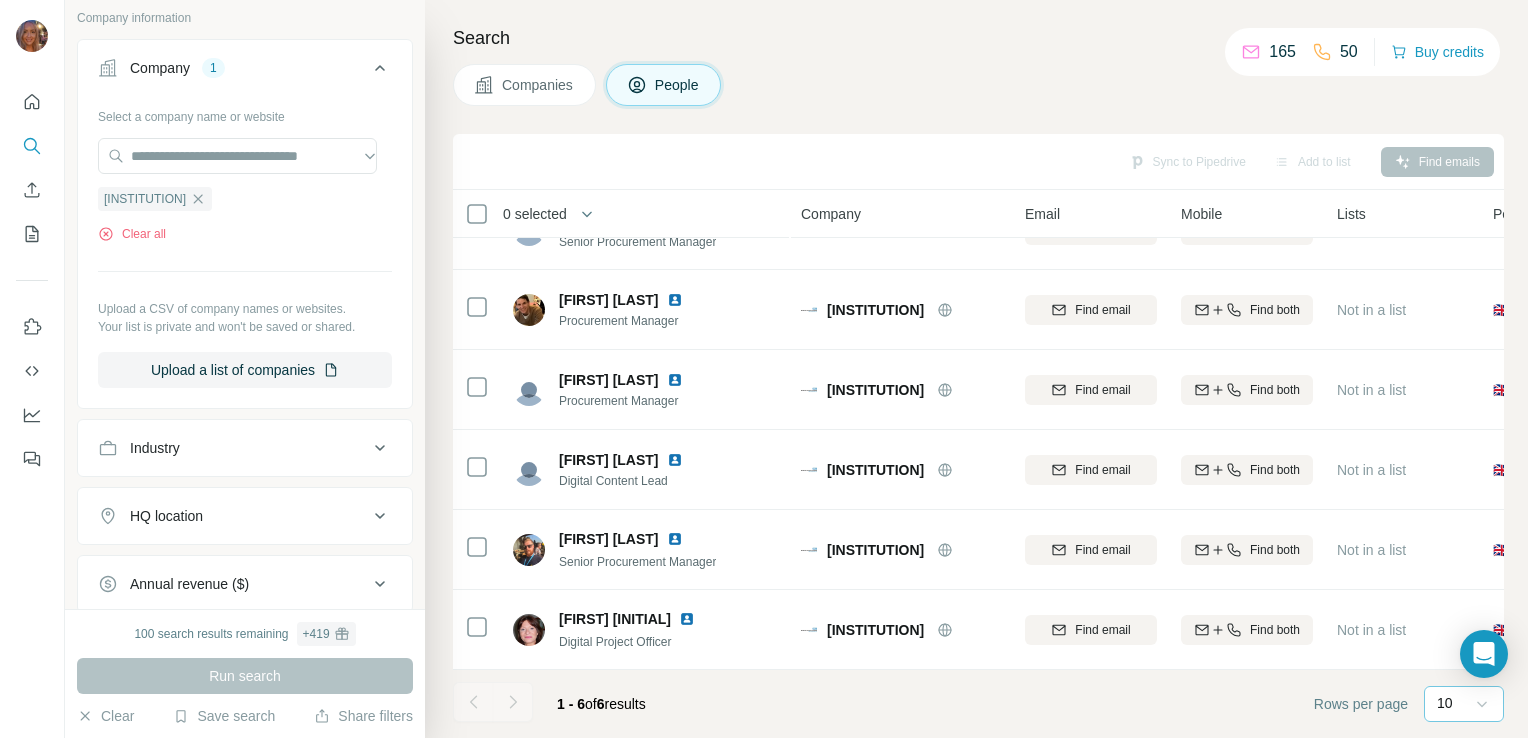 click 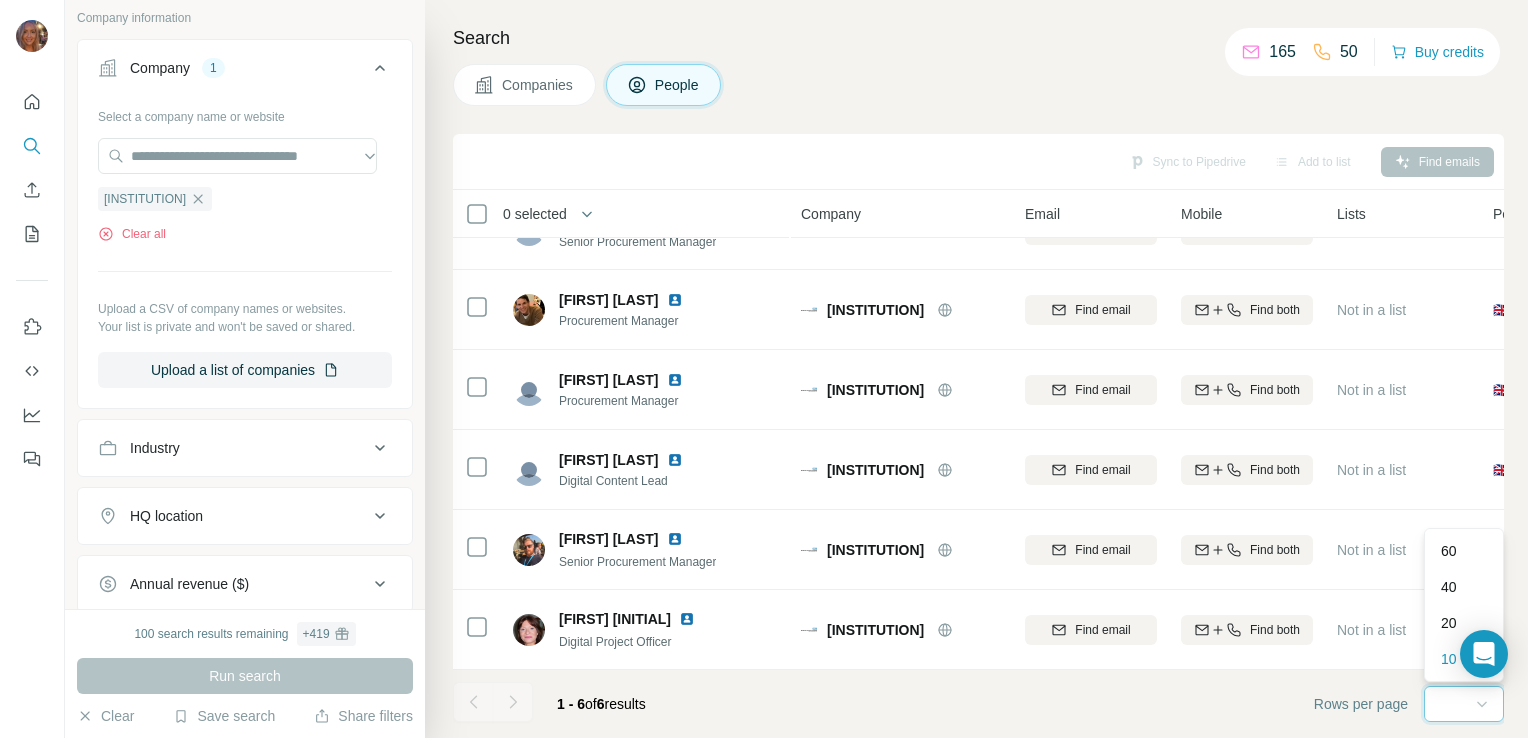 scroll, scrollTop: 0, scrollLeft: 0, axis: both 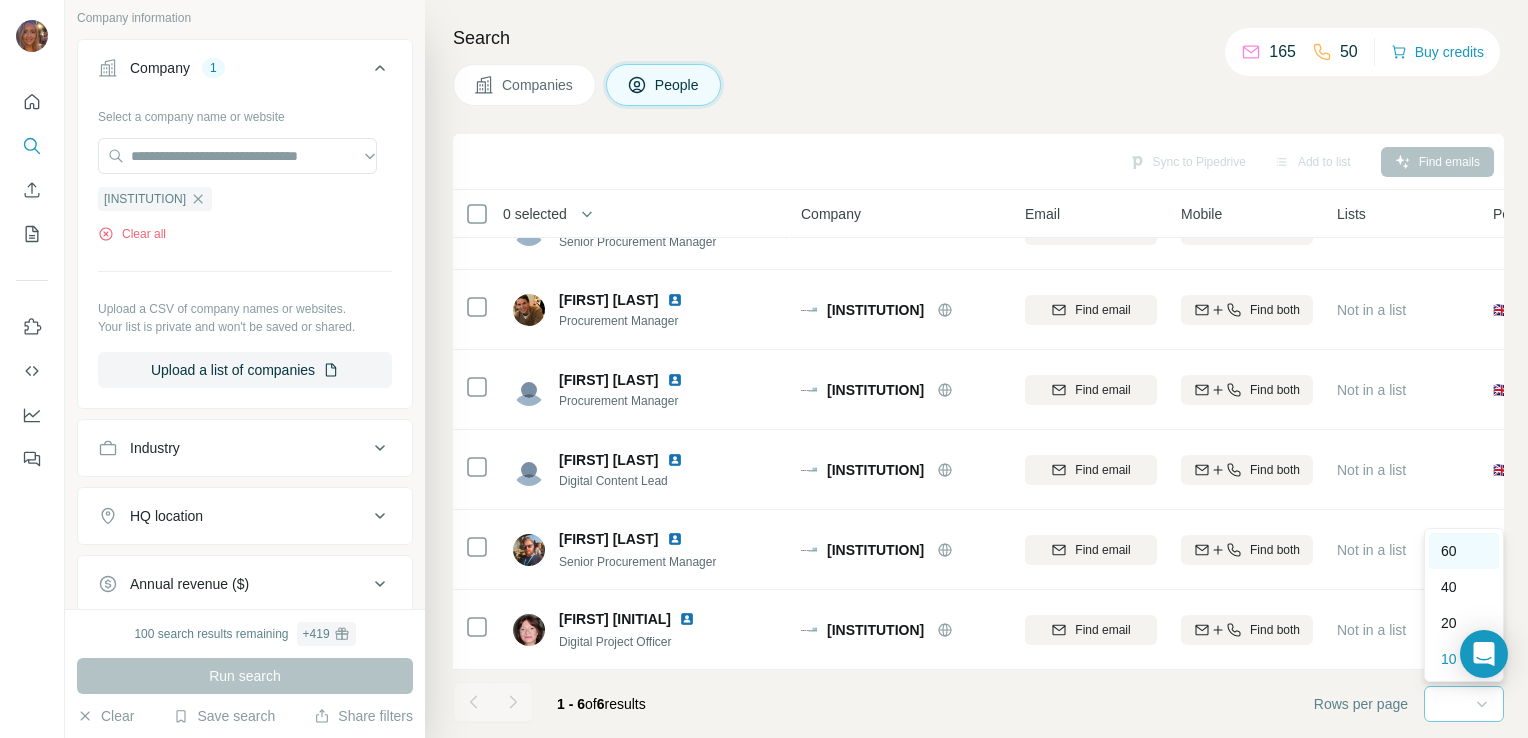 click on "60" at bounding box center (1464, 551) 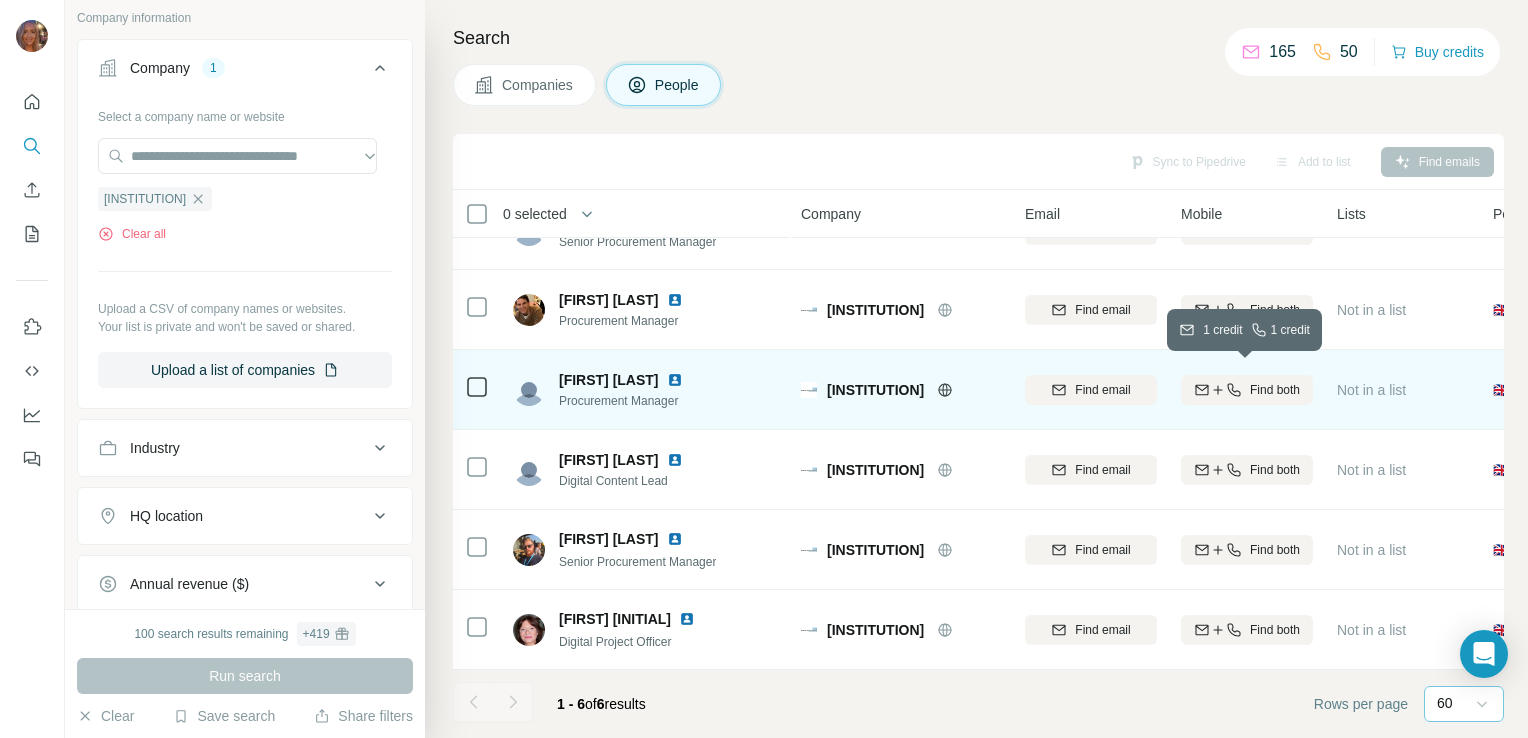 click on "Find both" at bounding box center (1275, 390) 